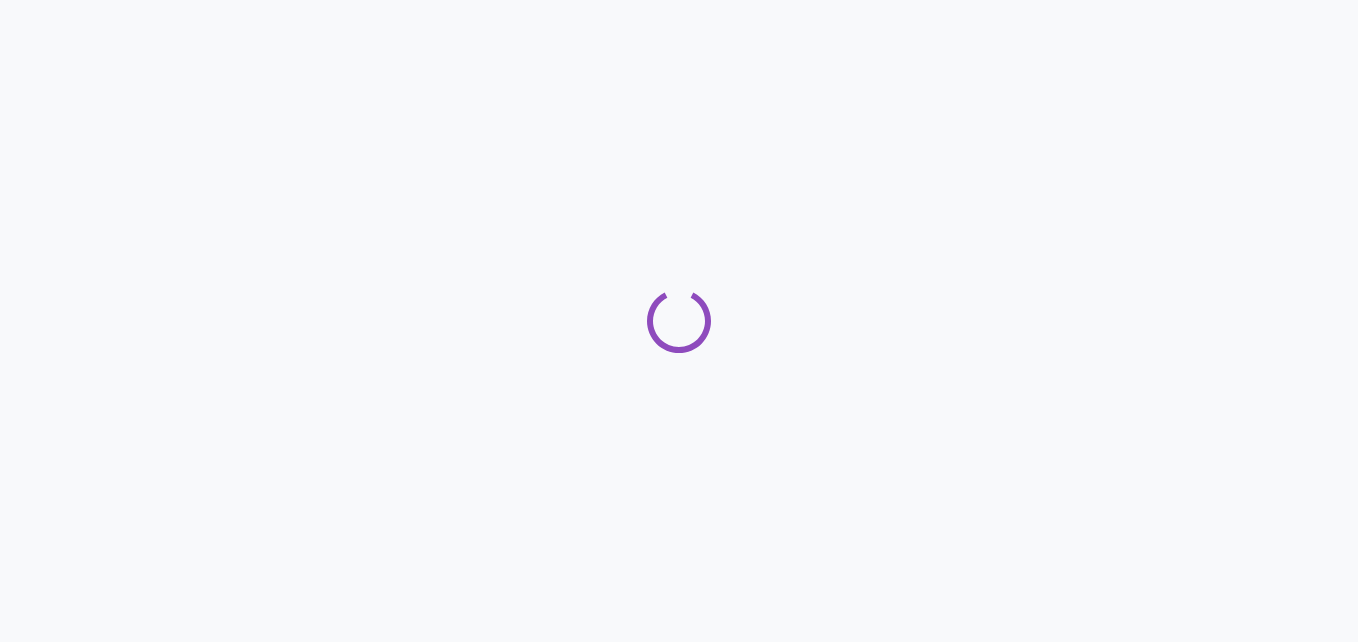 scroll, scrollTop: 0, scrollLeft: 0, axis: both 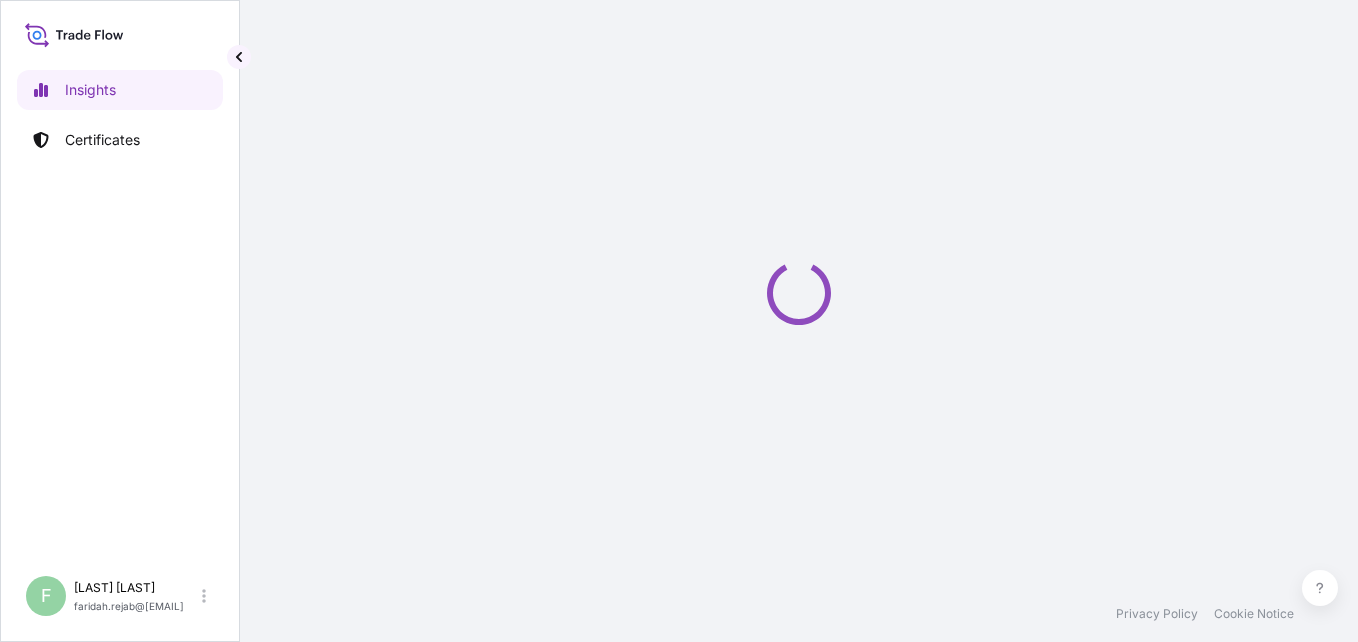 select on "2025" 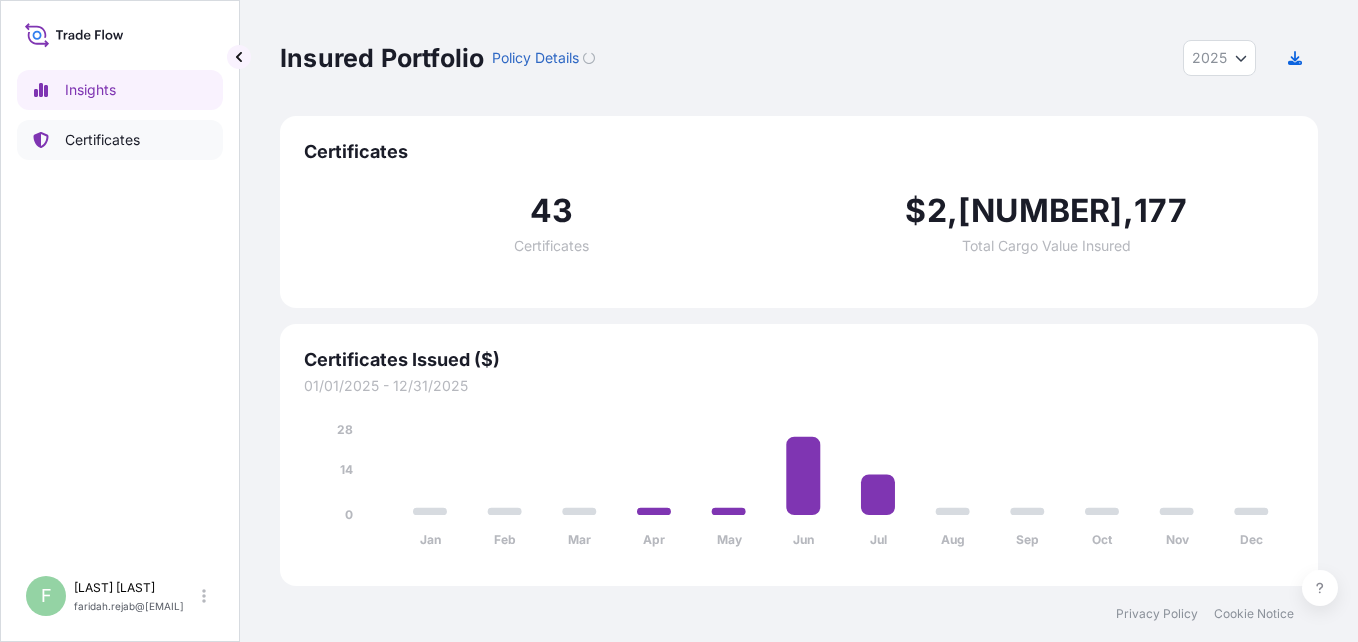 click on "Certificates" at bounding box center [120, 140] 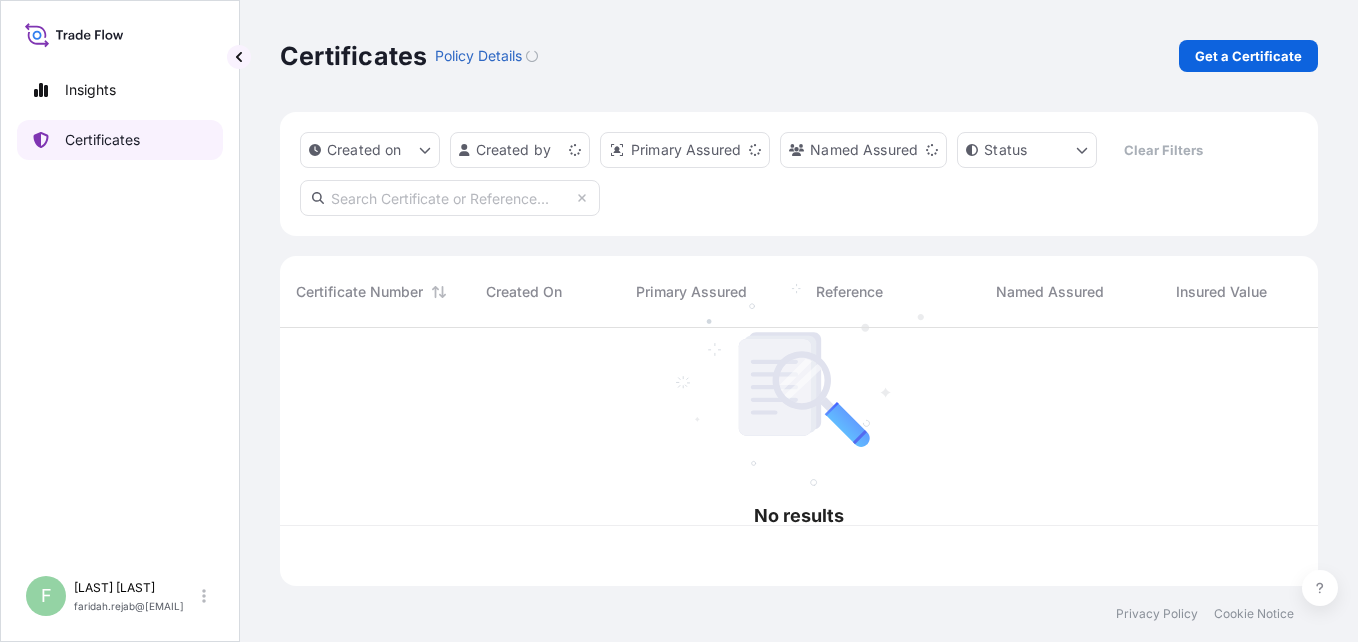 scroll, scrollTop: 16, scrollLeft: 16, axis: both 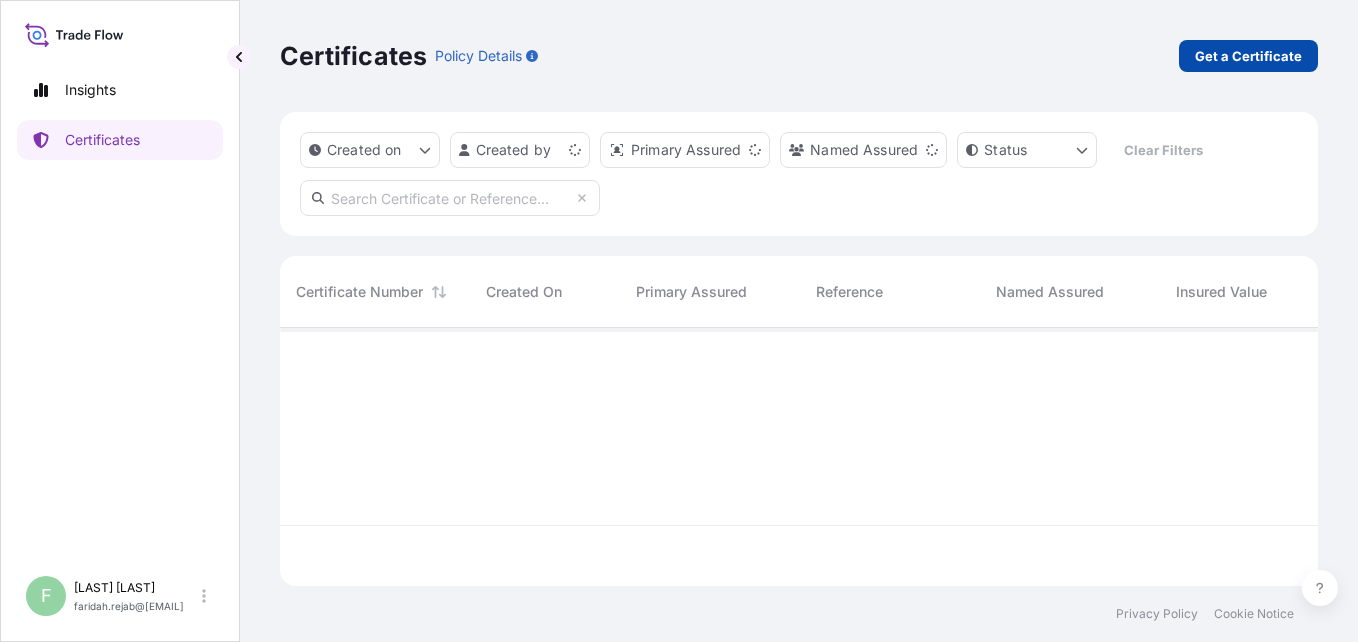 click on "Get a Certificate" at bounding box center (1248, 56) 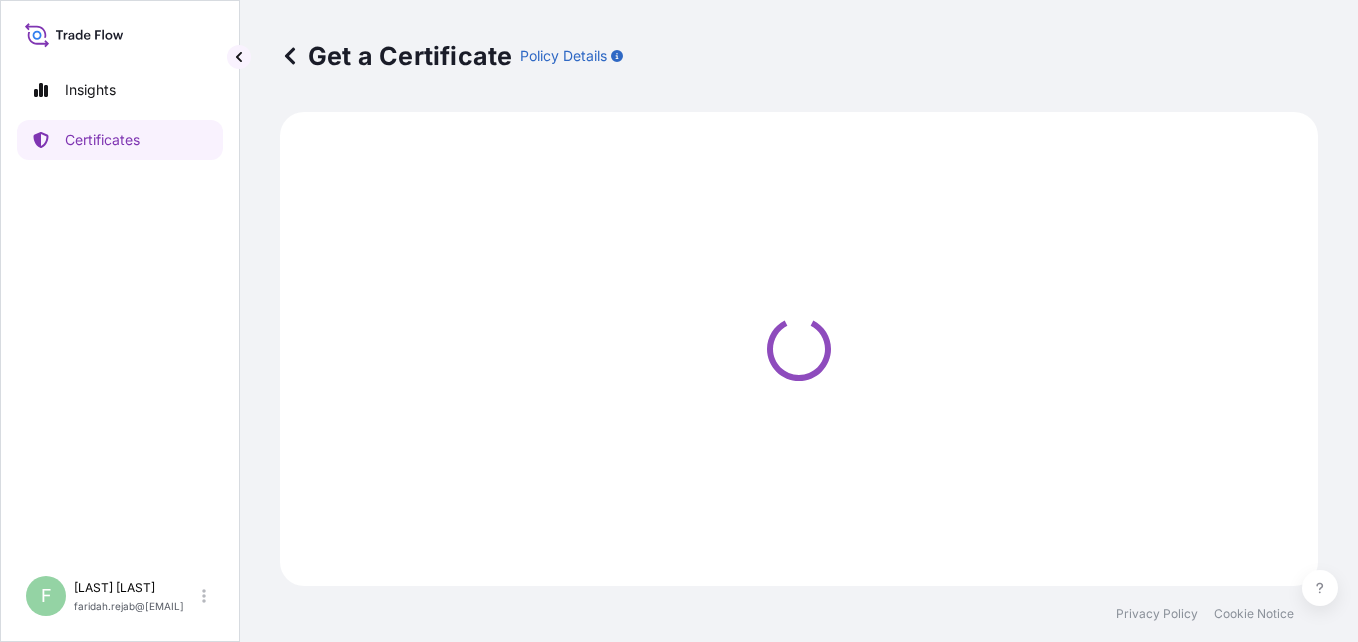 select on "Barge" 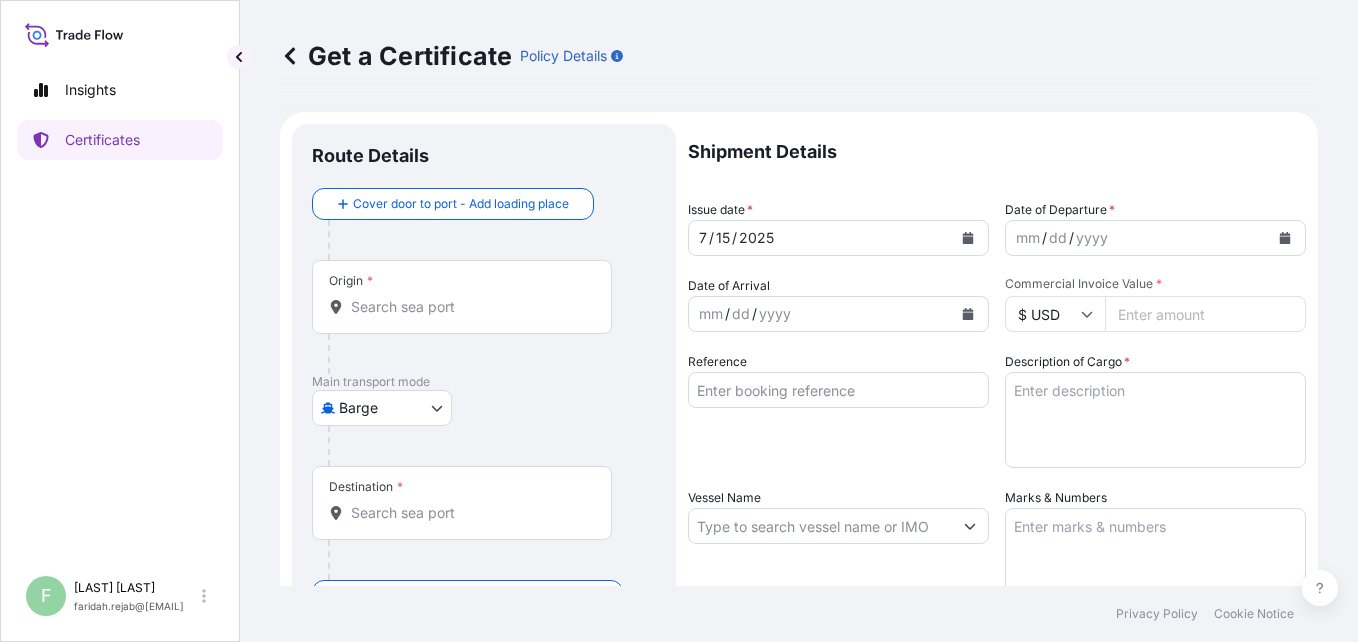 click on "7 / 15 / 2025" at bounding box center (820, 238) 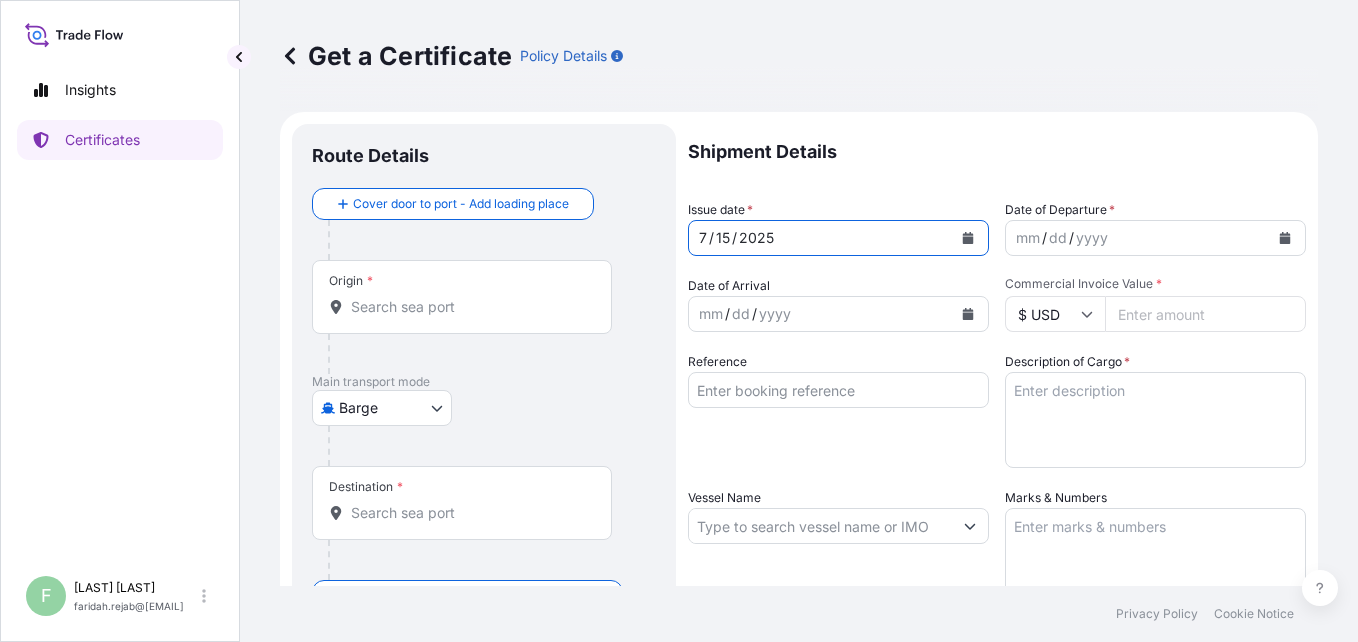 click on "mm / dd / yyyy" at bounding box center (1137, 238) 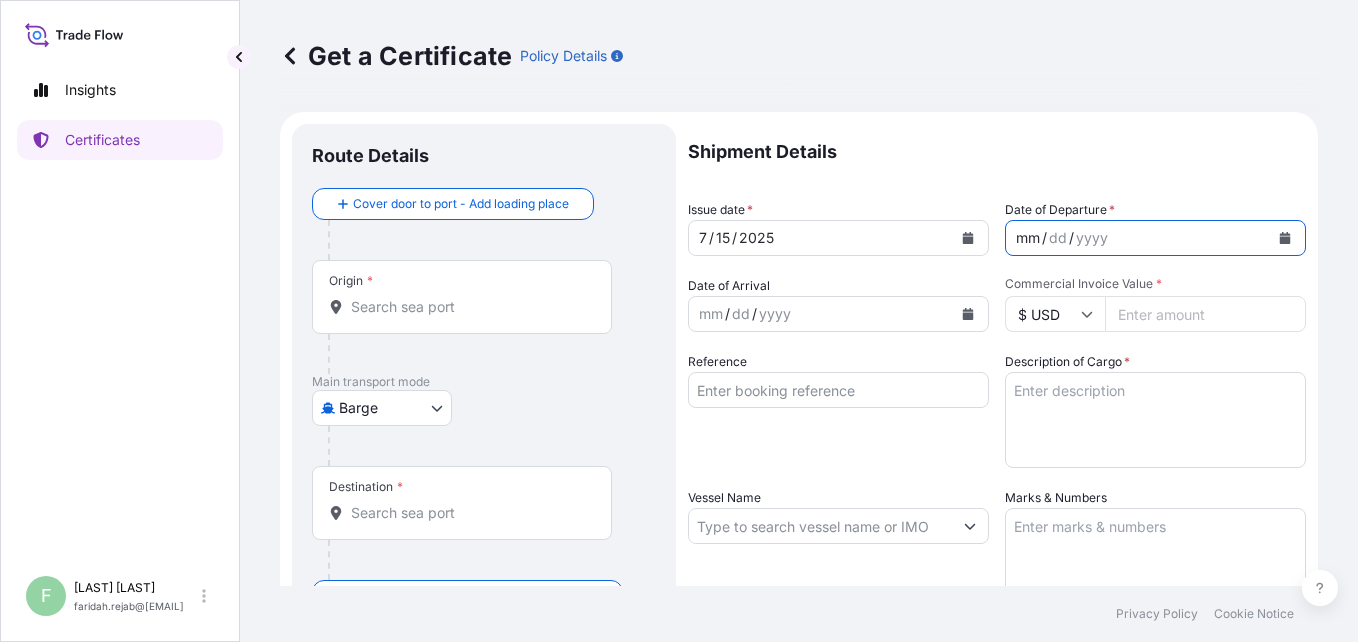 click at bounding box center (1285, 238) 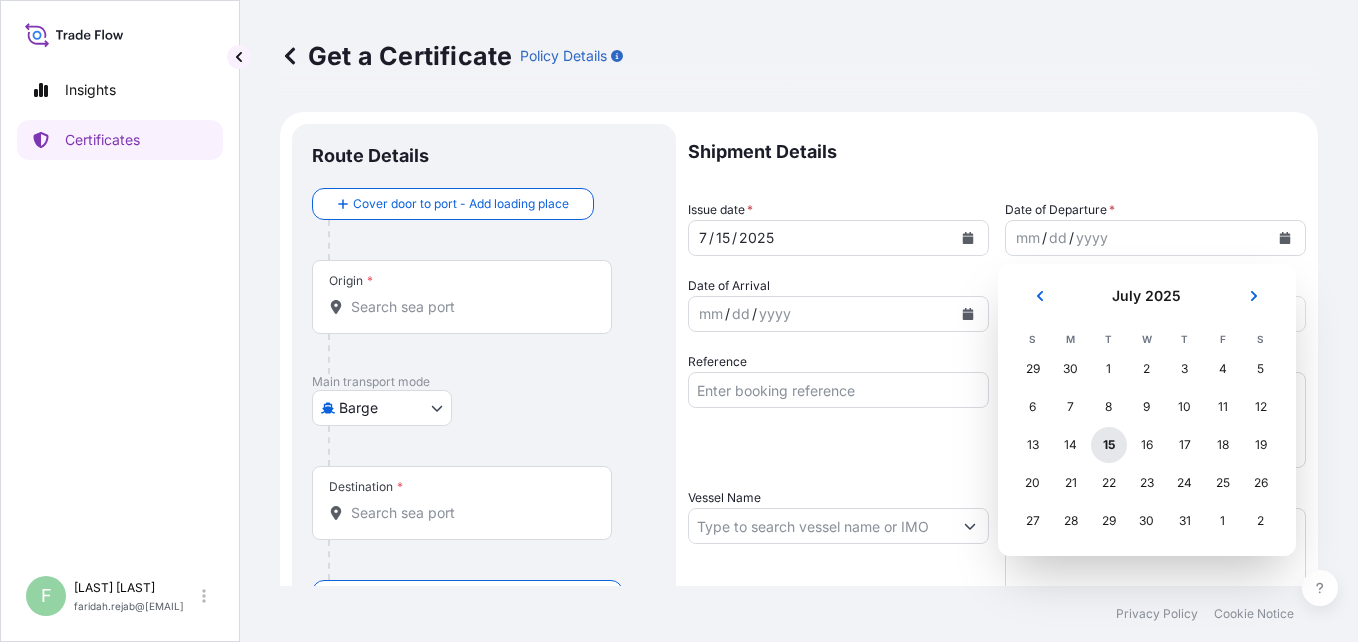 click on "15" at bounding box center [1109, 445] 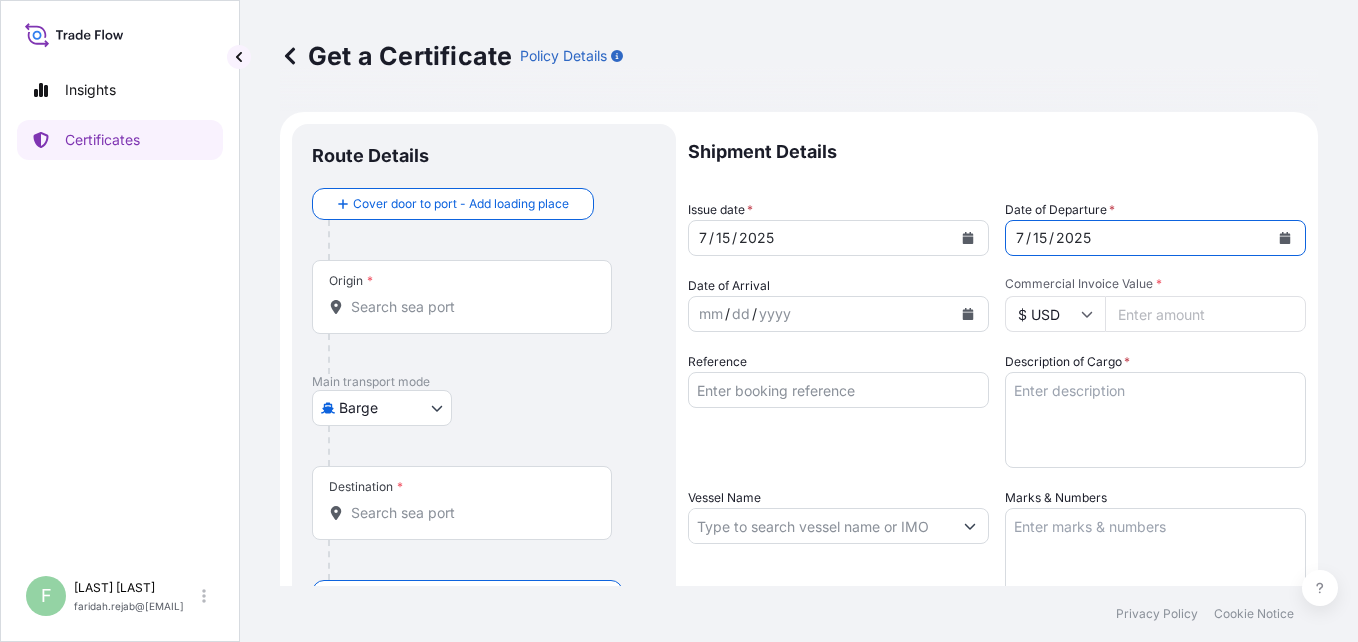 click at bounding box center [968, 314] 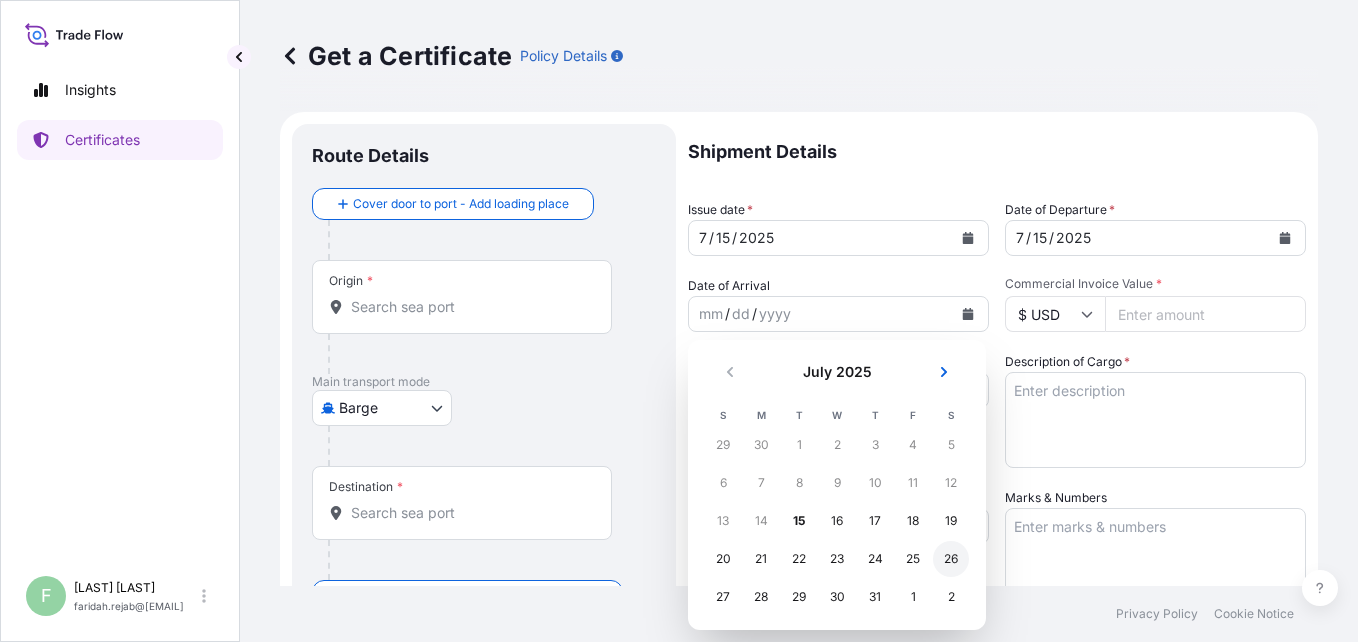 click on "26" at bounding box center [951, 559] 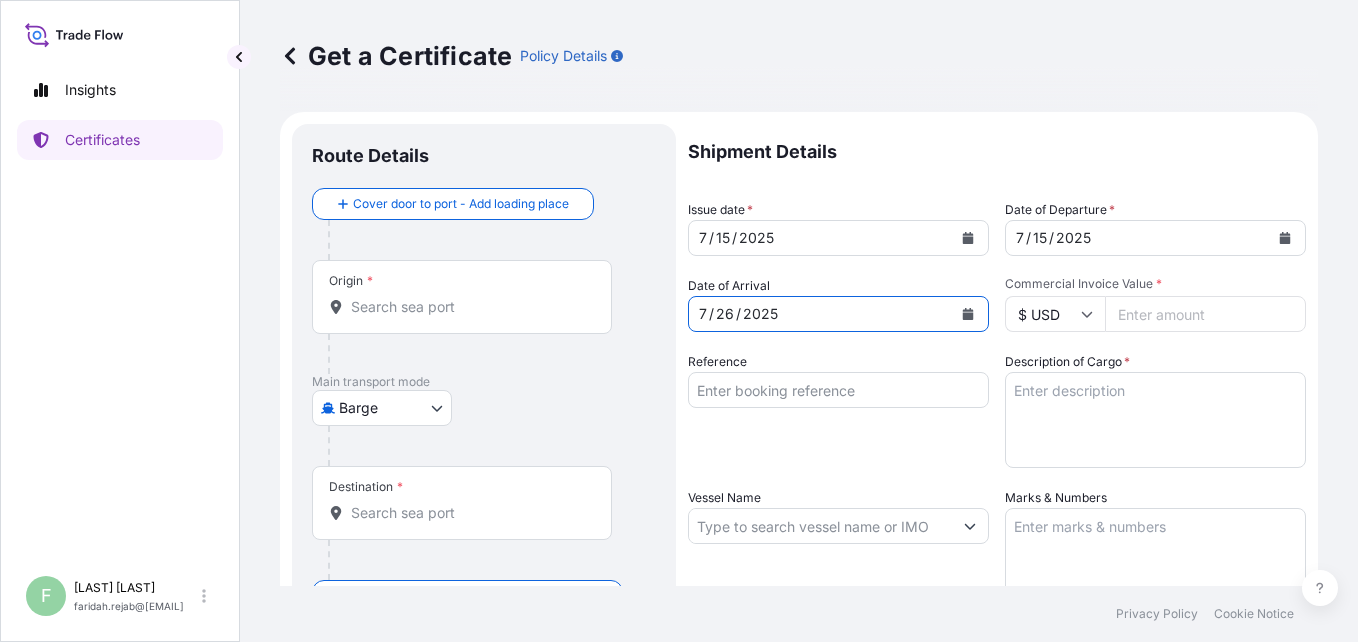 click on "Commercial Invoice Value    *" at bounding box center (1205, 314) 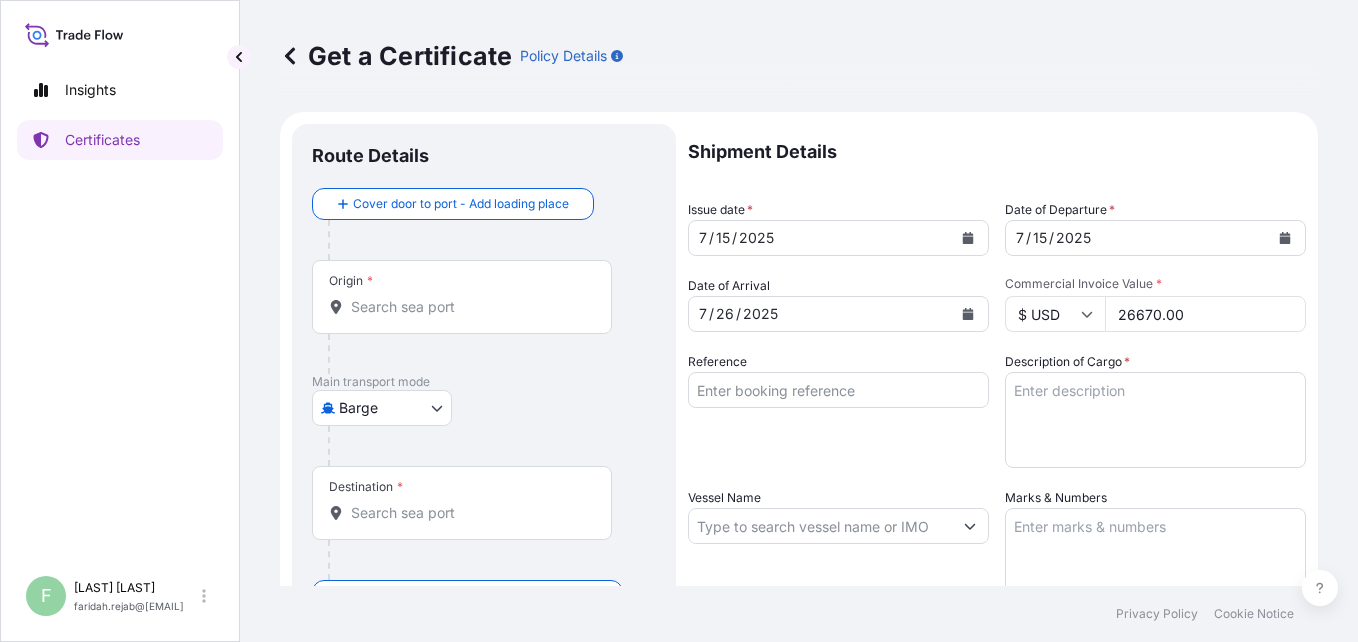 type on "26670.00" 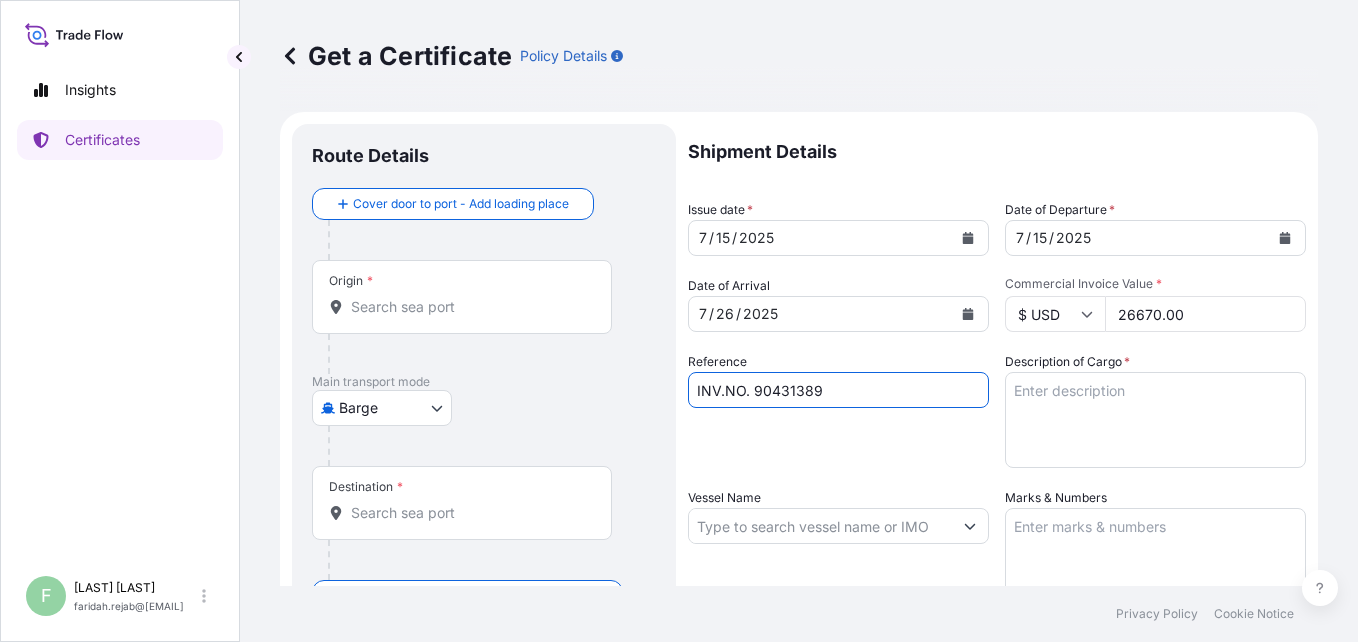 type on "INV.NO. 90431389" 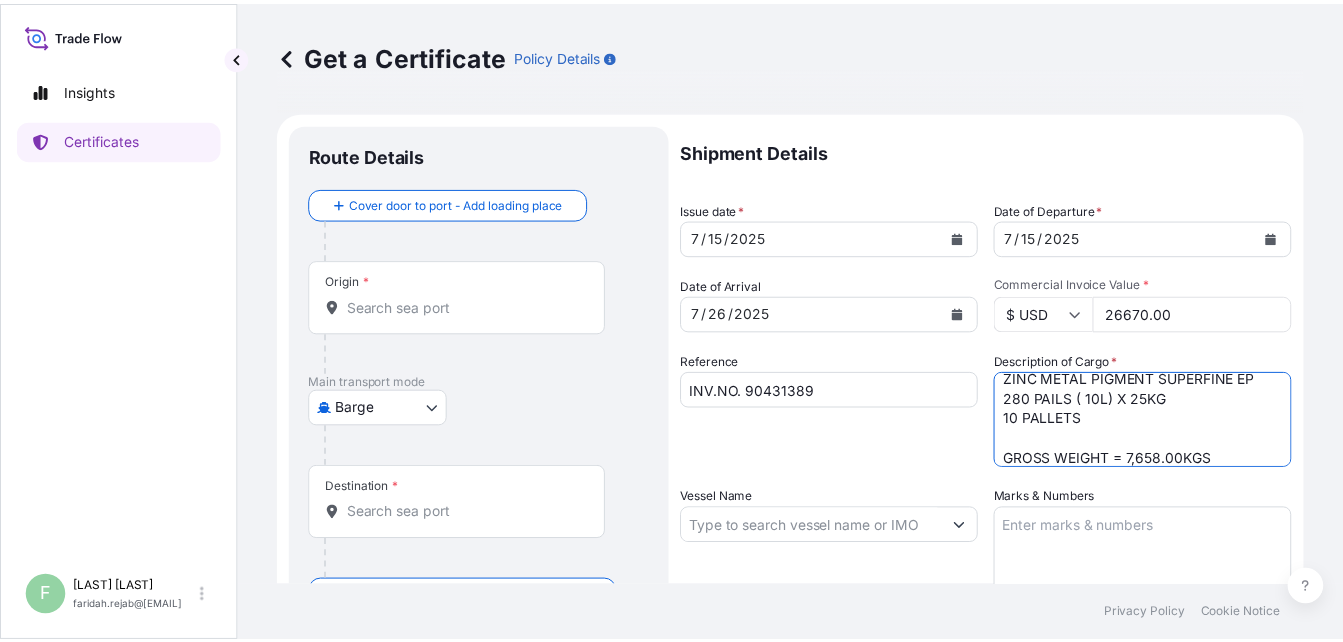 scroll, scrollTop: 32, scrollLeft: 0, axis: vertical 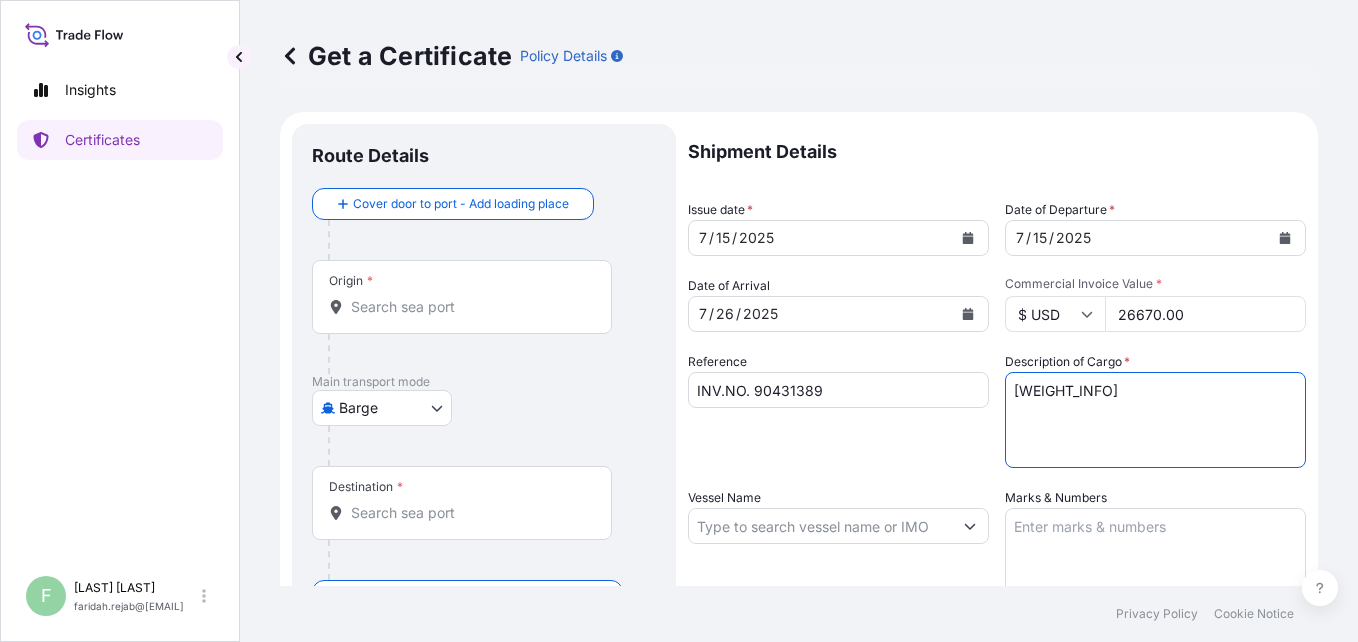 type on "[WEIGHT_INFO]" 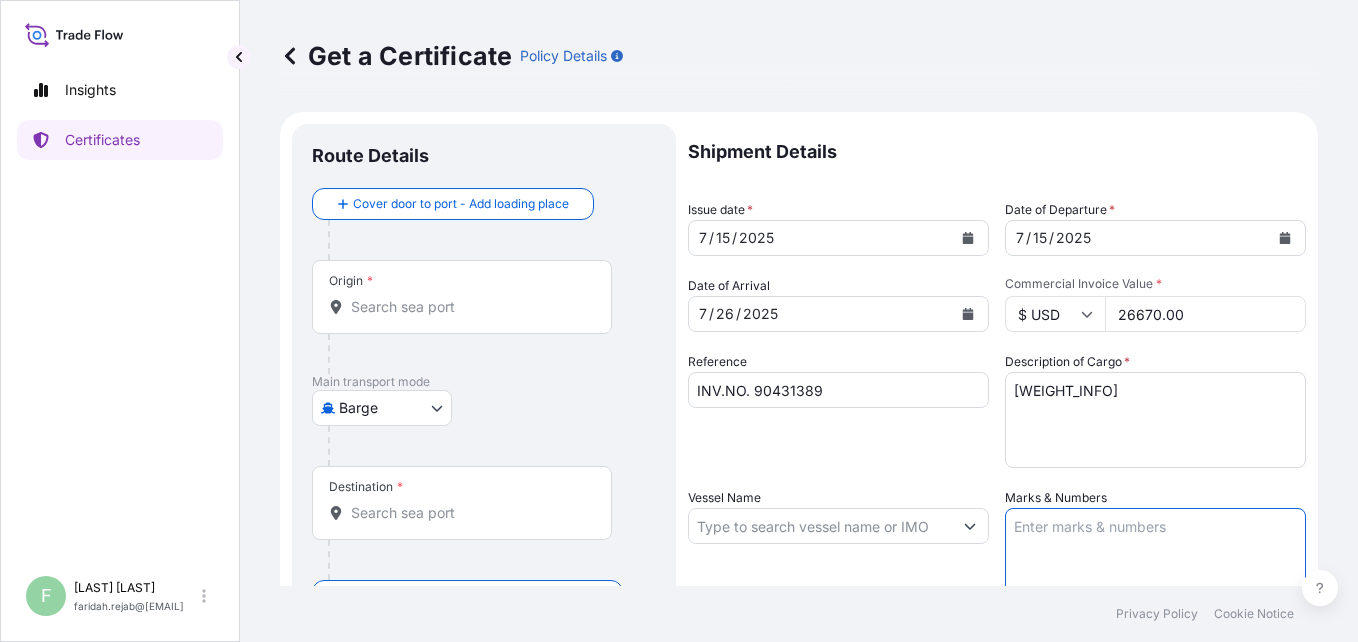 click on "Marks & Numbers" at bounding box center (1155, 558) 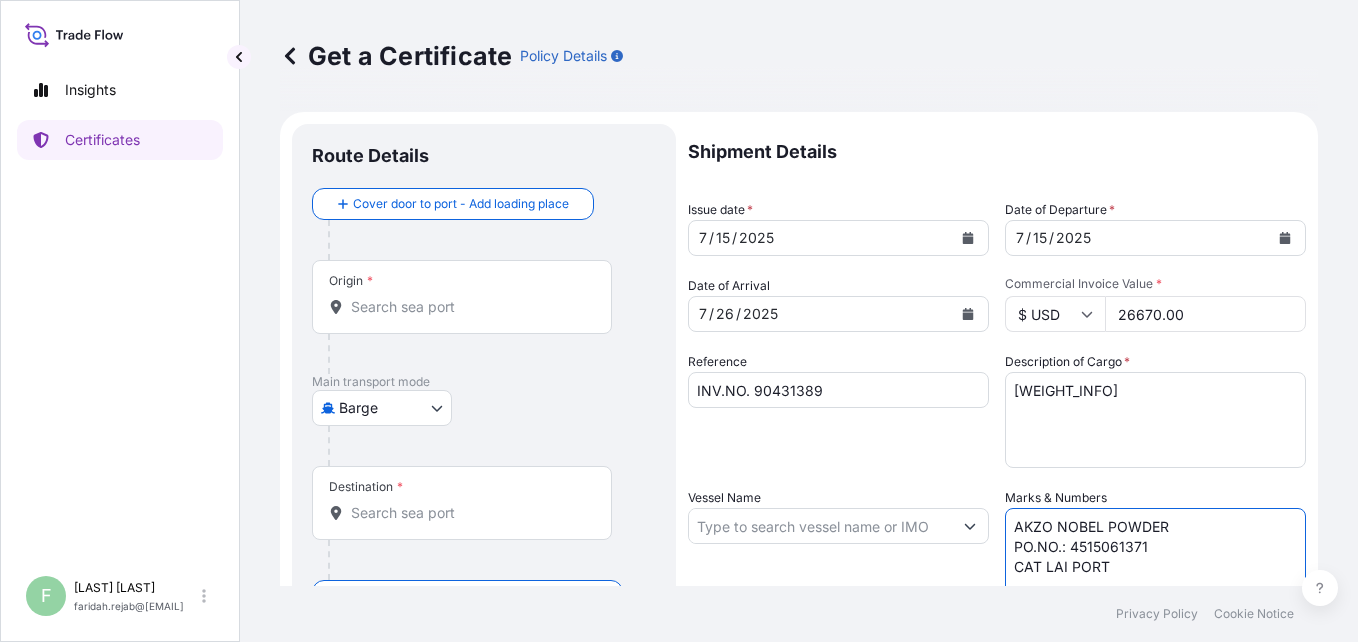 type on "AKZO NOBEL POWDER
PO.NO.: 4515061371
CAT LAI PORT" 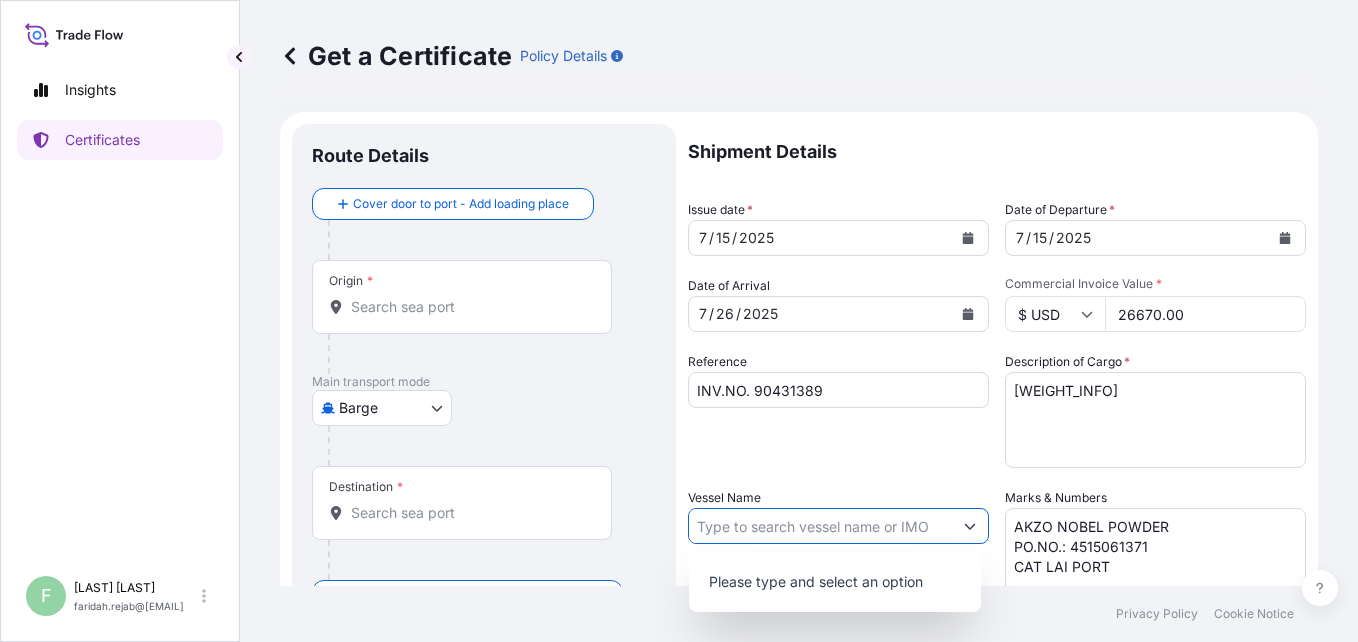 click on "Vessel Name" at bounding box center [820, 526] 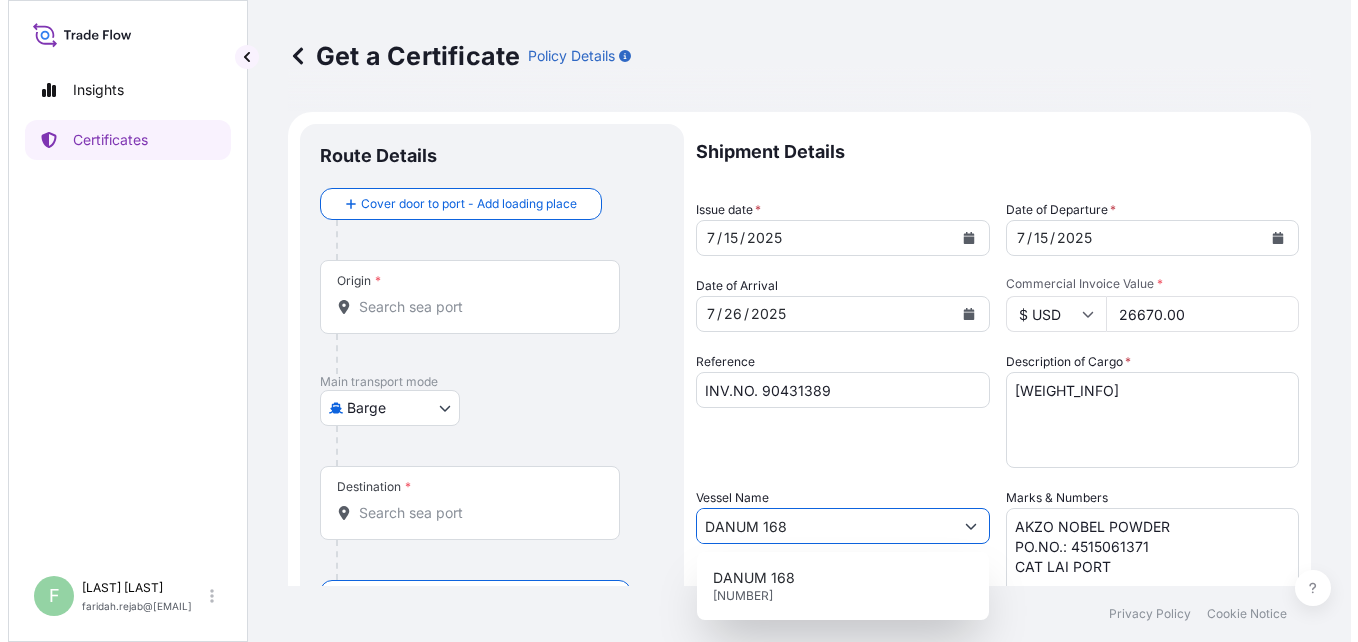 scroll, scrollTop: 32, scrollLeft: 0, axis: vertical 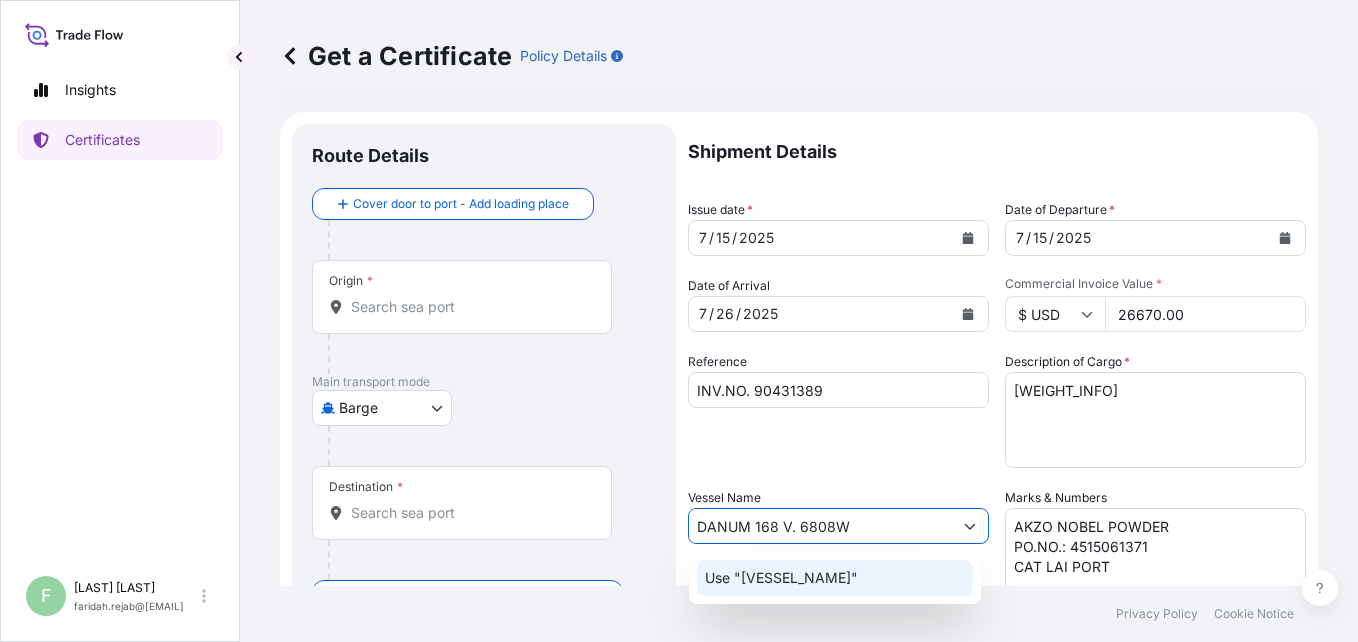 click on "Use "[VESSEL_NAME]"" 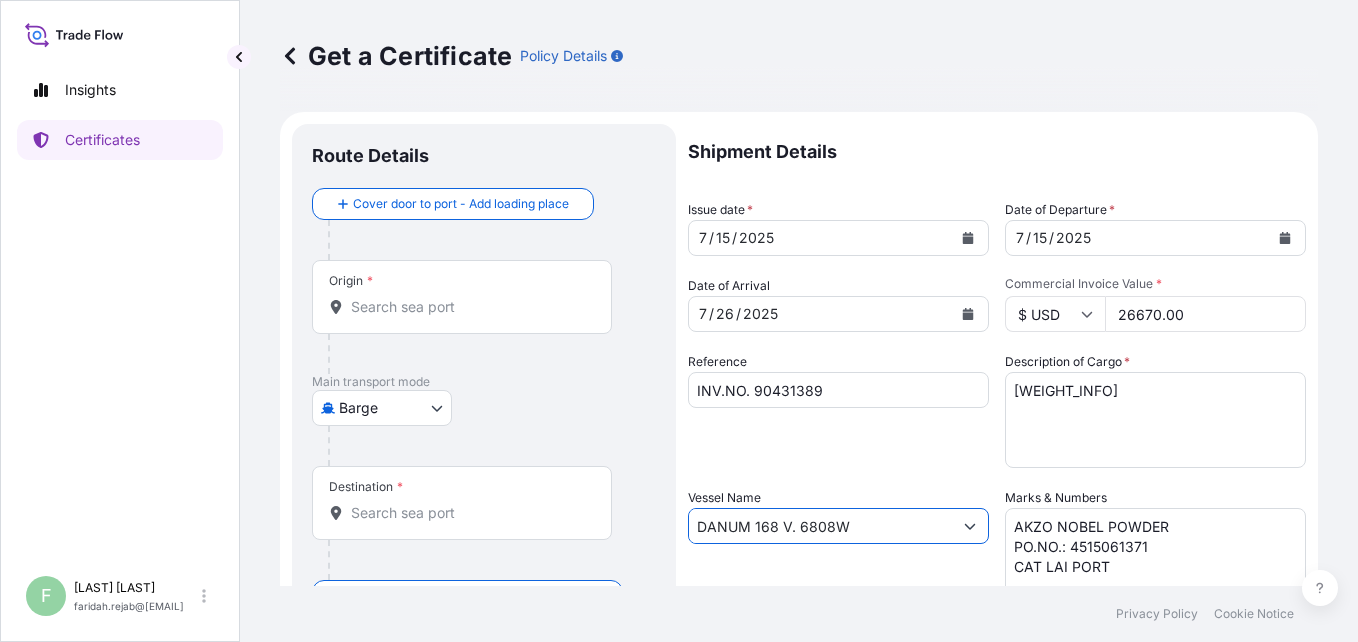 type on "DANUM 168 V. 6808W" 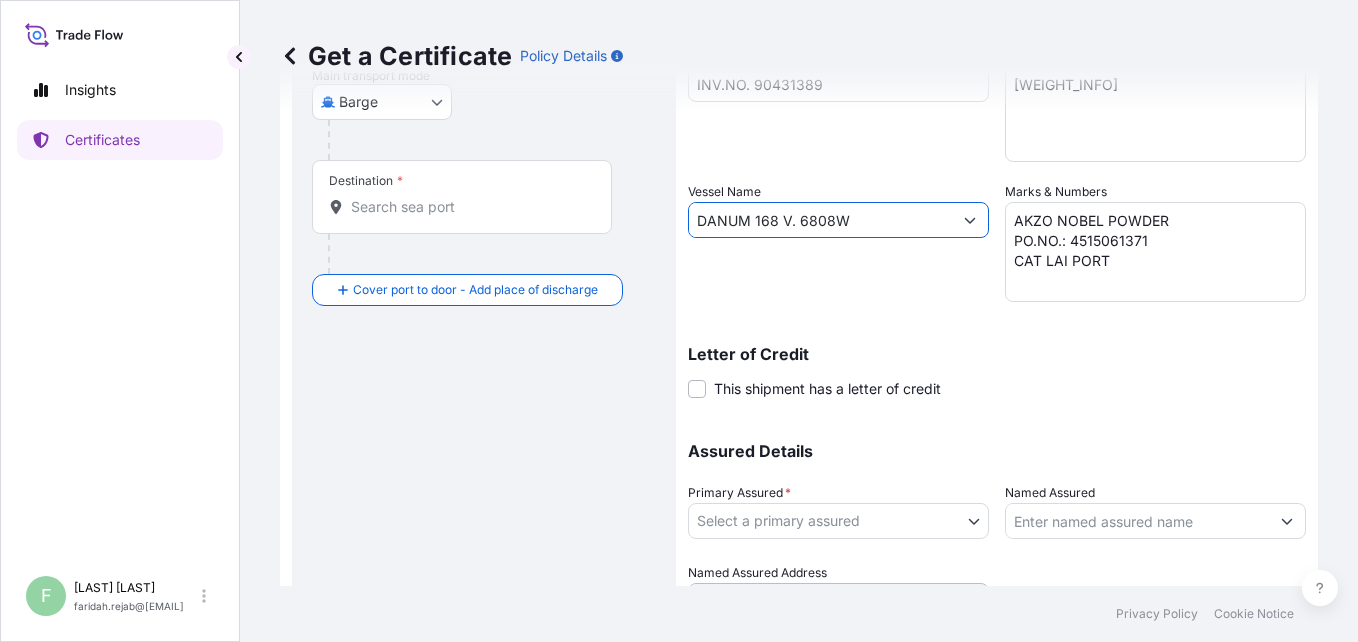 scroll, scrollTop: 320, scrollLeft: 0, axis: vertical 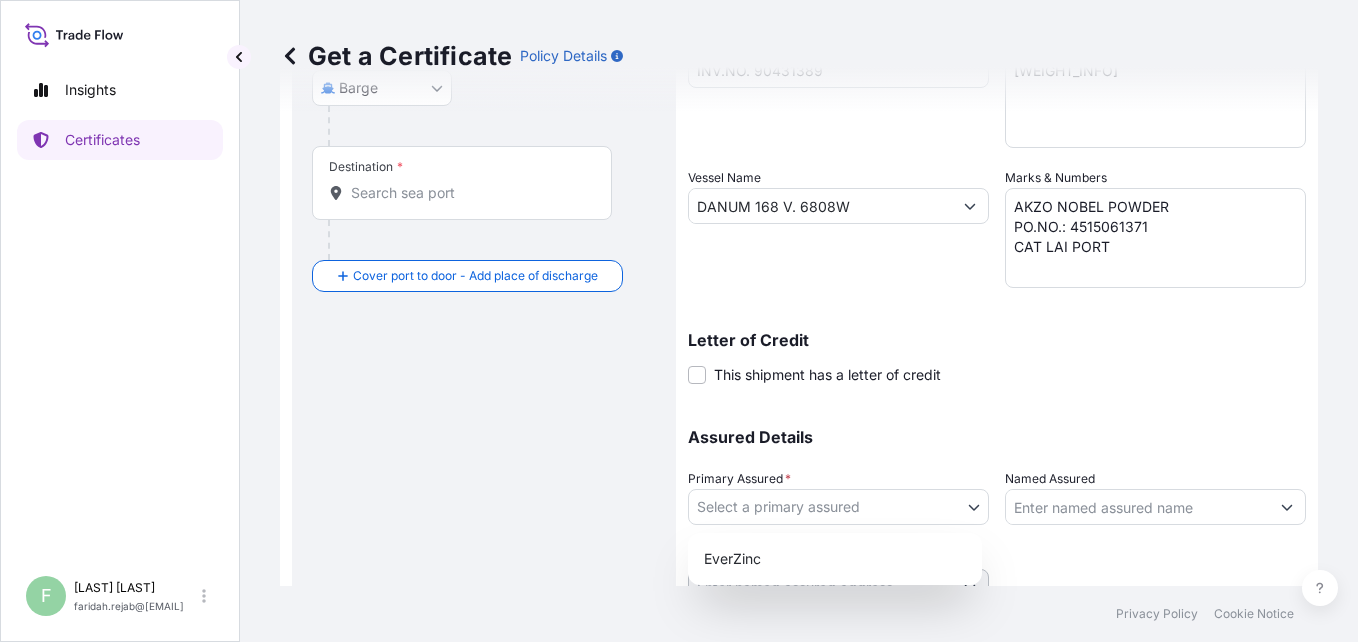 click on "Cover door to port - Add loading place Place of loading Road / Inland Road / Inland Origin * Main transport mode Barge Air Barge Exhibition Road Mail / Parcel Post Ocean Vessel Destination * Cover port to door - Add place of discharge Road / Inland Road / Inland Place of Discharge Shipment Details Issue date * [DATE] Date of Departure * [DATE] Date of Arrival [DATE] Commodity Zinc Dust, Zinc Oxide, Zinc Metal,  Zinc Fines & Zinc Coproducts Packing Category Commercial Invoice Value    * $ USD 26670.00 Reference INV.NO. 90431389 Description of Cargo * ZINC METAL PIGMENT SUPERFINE EP
280 PAILS ( 10L) X 25KG
10 PALLETS
GROSS WEIGHT = 7,658.00KGS
NET WEIGHT = 7,000.00KGS Vessel Name DANUM 168 V. 6808W Marks & Numbers AKZO NOBEL POWDER
PO.NO.: 4515061371
CAT LAI PORT Letter of Credit This shipment has a letter of credit Letter of credit * Assured Details Primary Assured * 0" at bounding box center (679, 321) 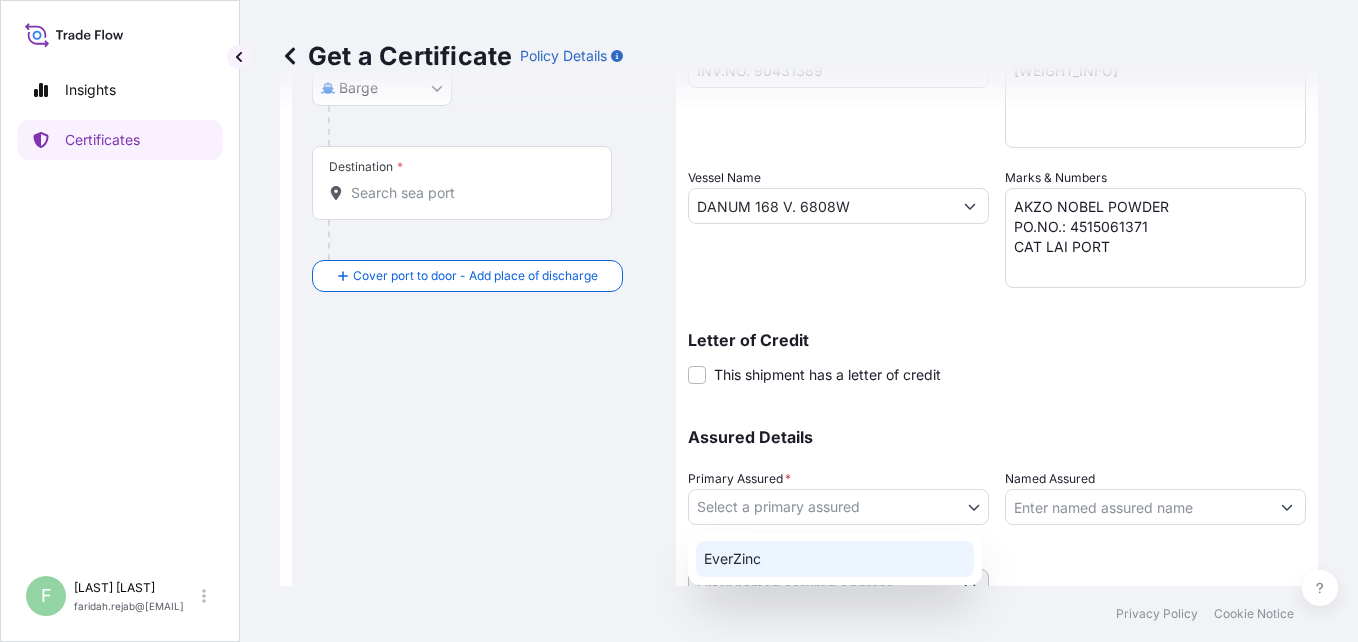 click on "EverZinc" at bounding box center [835, 559] 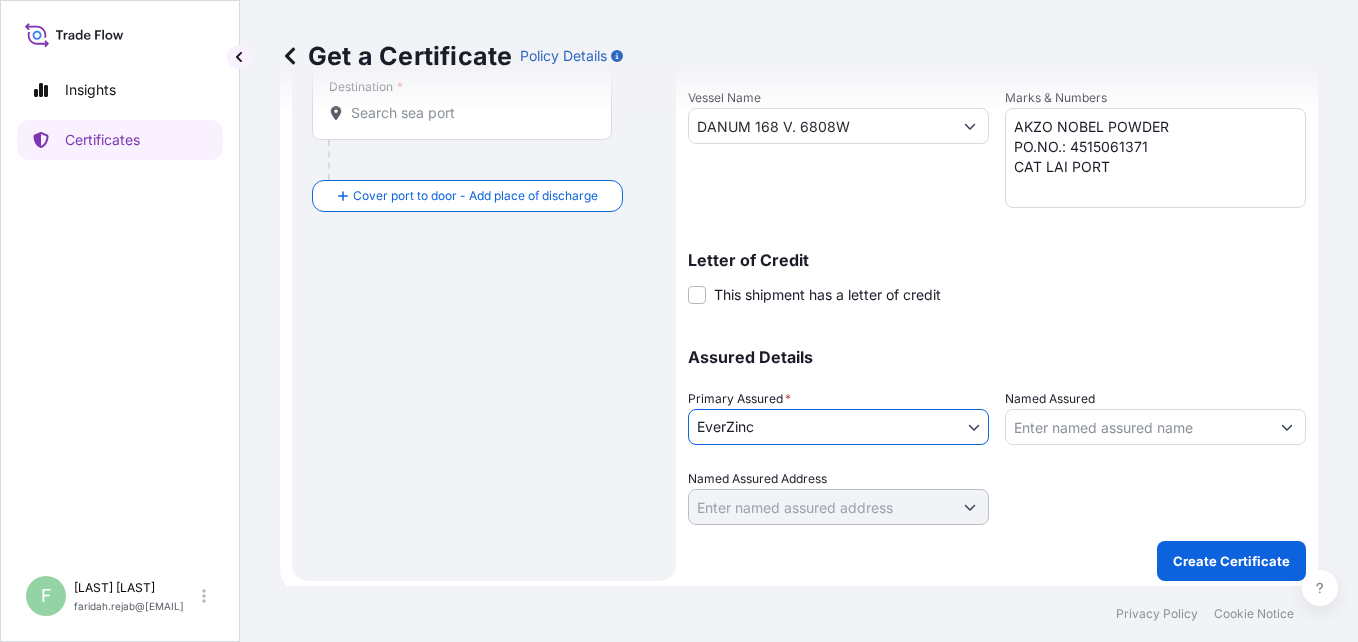 scroll, scrollTop: 407, scrollLeft: 0, axis: vertical 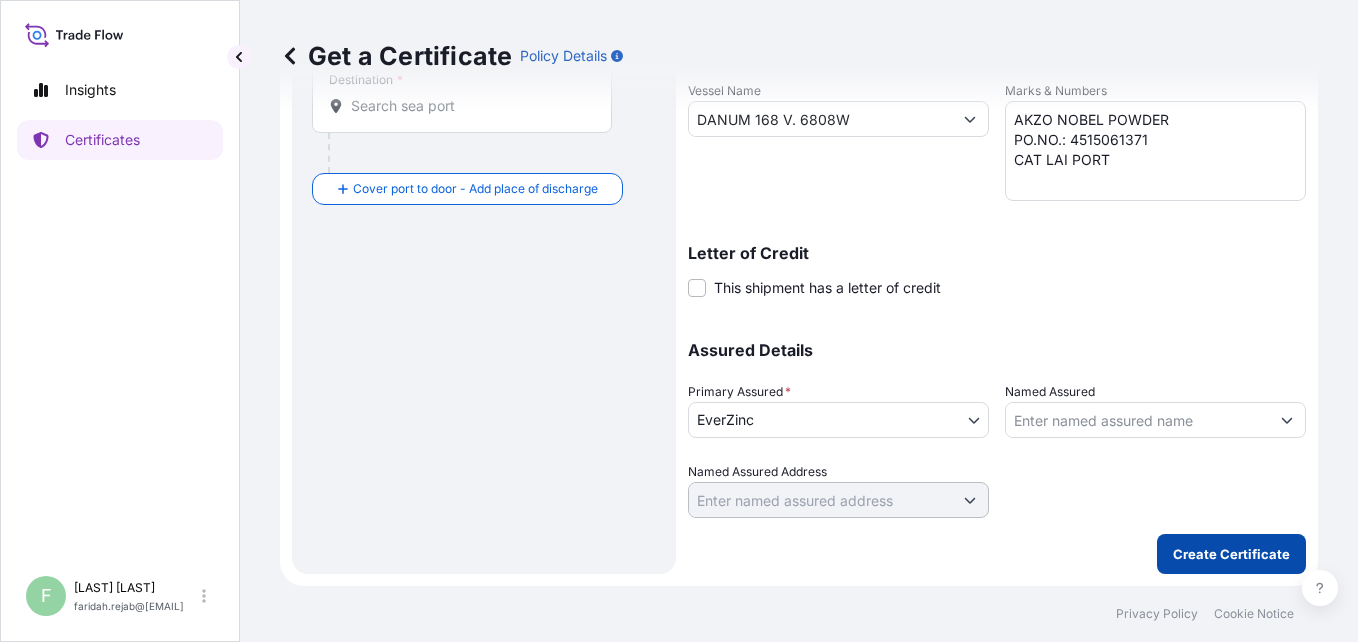 click on "Create Certificate" at bounding box center [1231, 554] 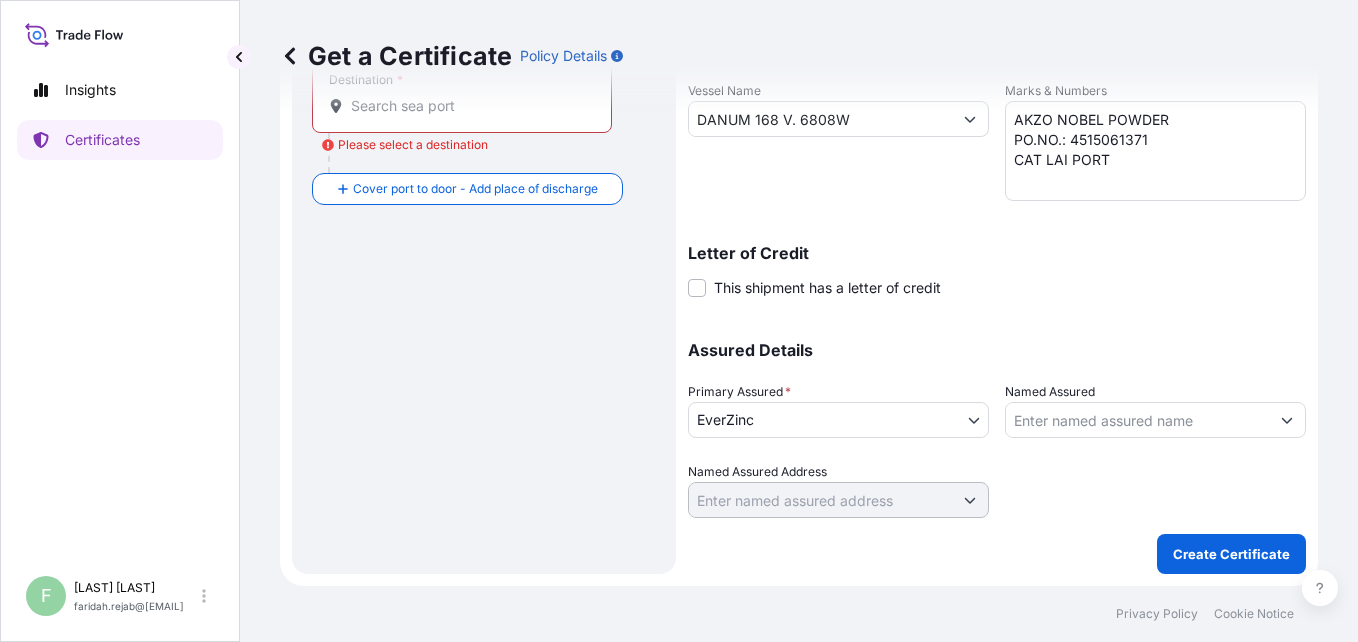 scroll, scrollTop: 0, scrollLeft: 0, axis: both 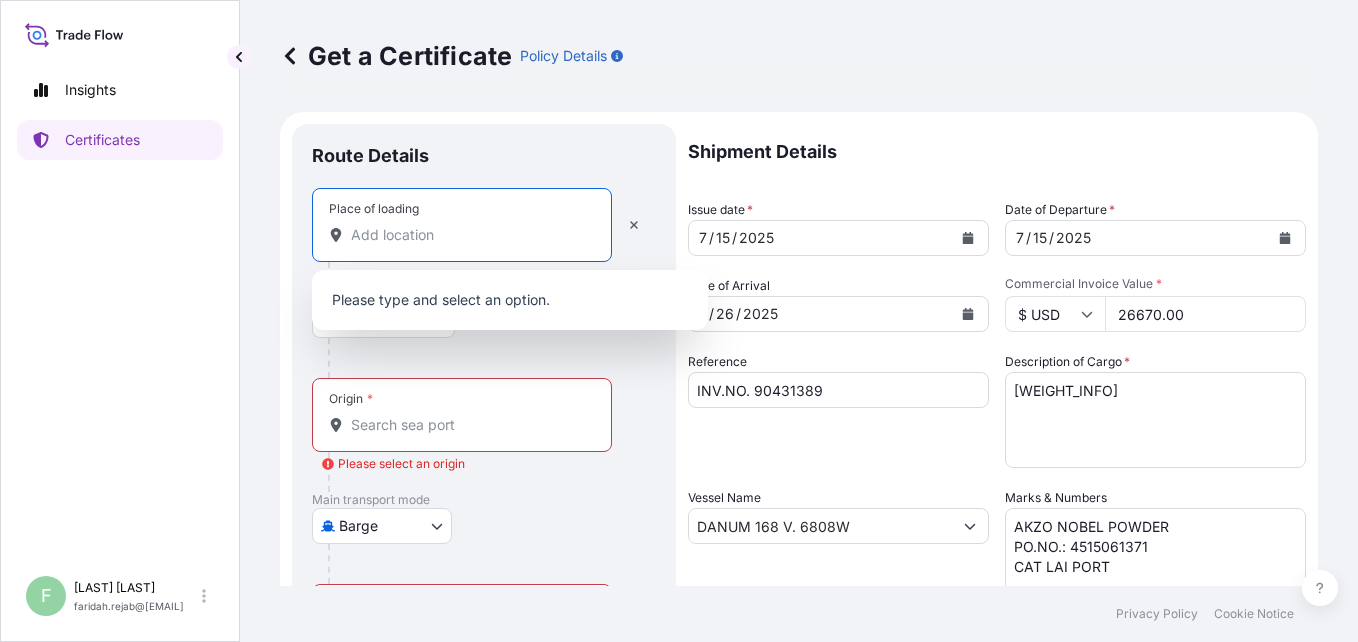 click on "Place of loading" at bounding box center (469, 235) 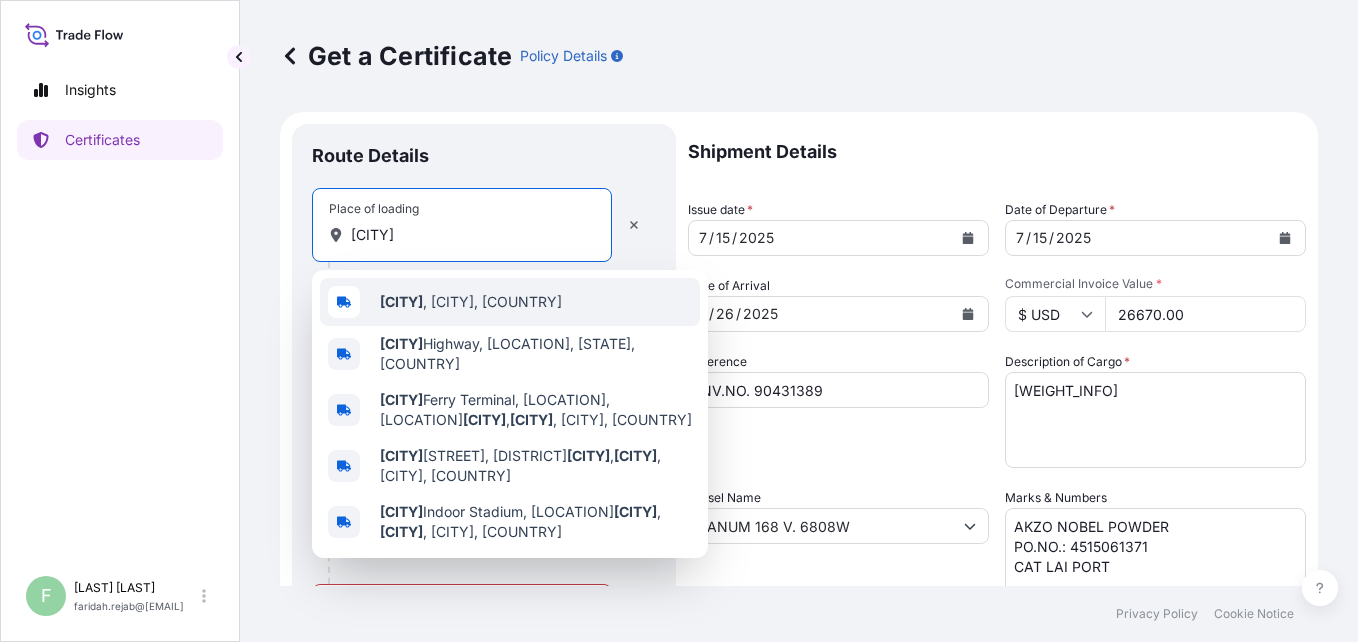 click on "[CITY] , [CITY], [COUNTRY]" at bounding box center (471, 302) 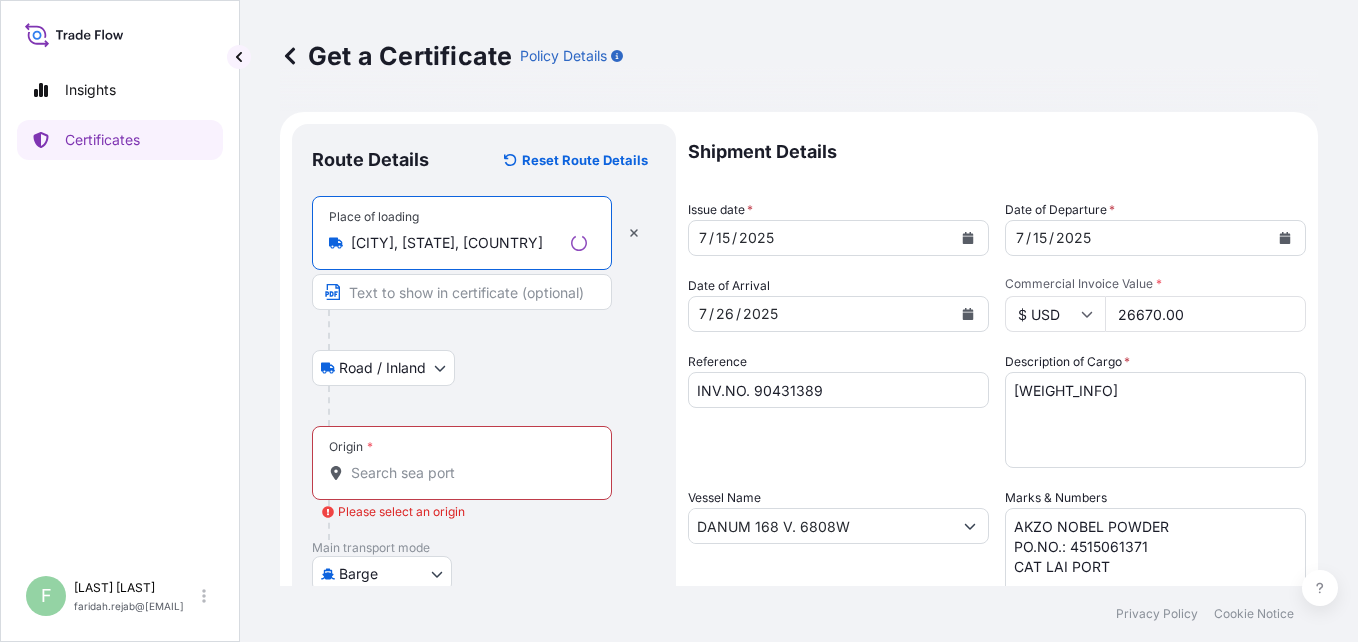 type on "[CITY], [STATE], [COUNTRY]" 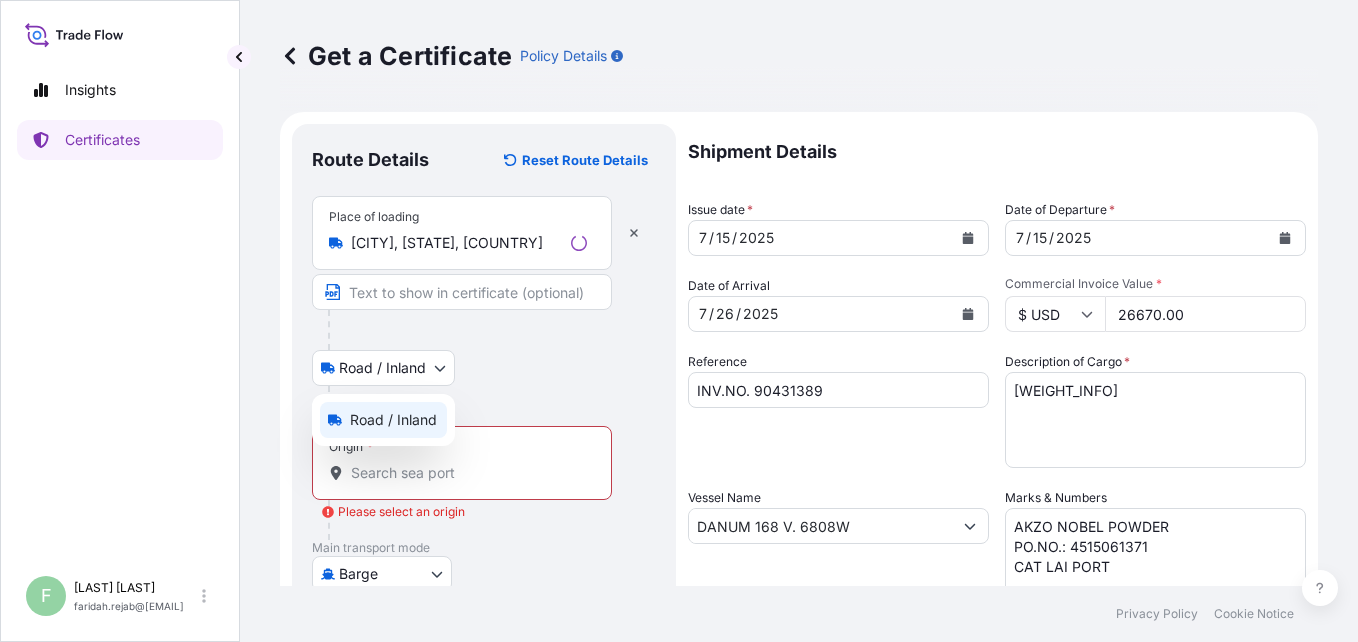 click on "Insights Certificates F [NAME]   [LAST_NAME] [EMAIL] Get a Certificate Policy Details Route Details Reset Route Details Place of loading [CITY], [STATE], [COUNTRY] Road / Inland Road / Inland Origin * Please select an origin Main transport mode Barge Air Barge Exhibition Road Mail / Parcel Post Ocean Vessel Destination * Please select a destination Cover port to door - Add place of discharge Road / Inland Road / Inland Place of Discharge Shipment Details Issue date * [DATE] Date of Departure * [DATE] Date of Arrival [DATE] Commodity Zinc Dust, Zinc Oxide, Zinc Metal,  Zinc Fines & Zinc Coproducts Packing Category Commercial Invoice Value    * $ USD 26670.00 Reference INV.NO. 90431389 Description of Cargo * ZINC METAL PIGMENT SUPERFINE EP
280 PAILS ( 10L) X 25KG
10 PALLETS
GROSS WEIGHT = 7,658.00KGS
NET WEIGHT = 7,000.00KGS Vessel Name * * 0" at bounding box center (679, 321) 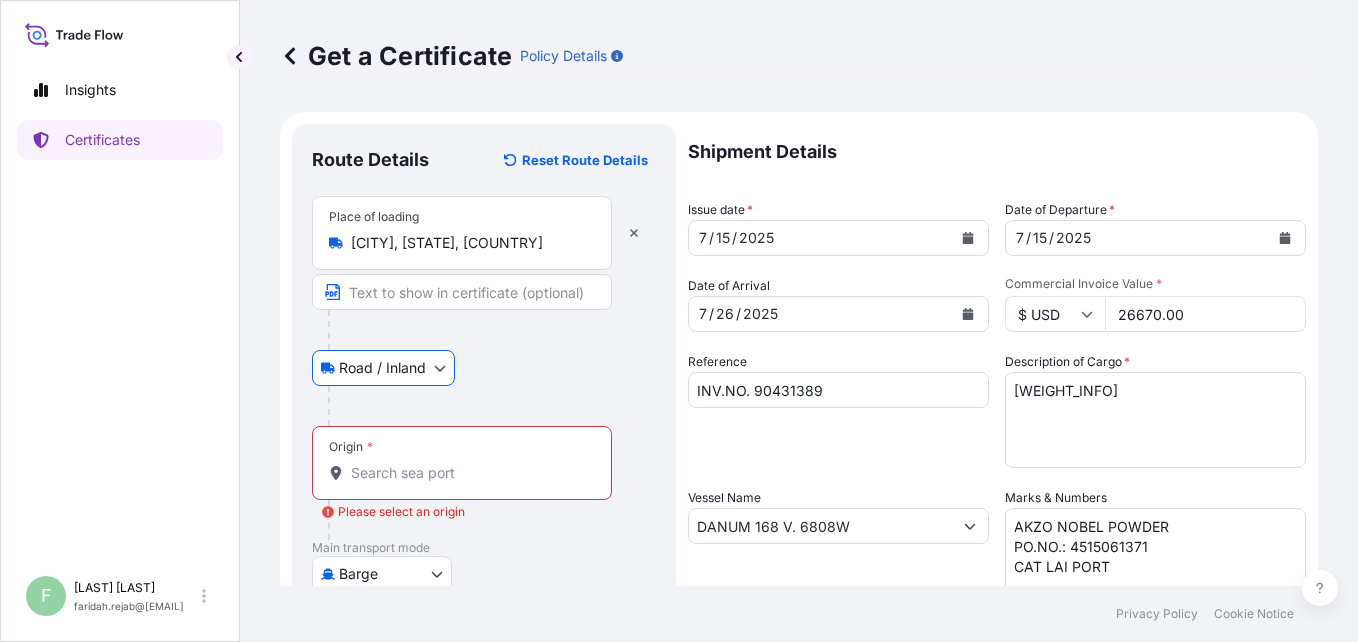 click on "Origin *" at bounding box center (462, 463) 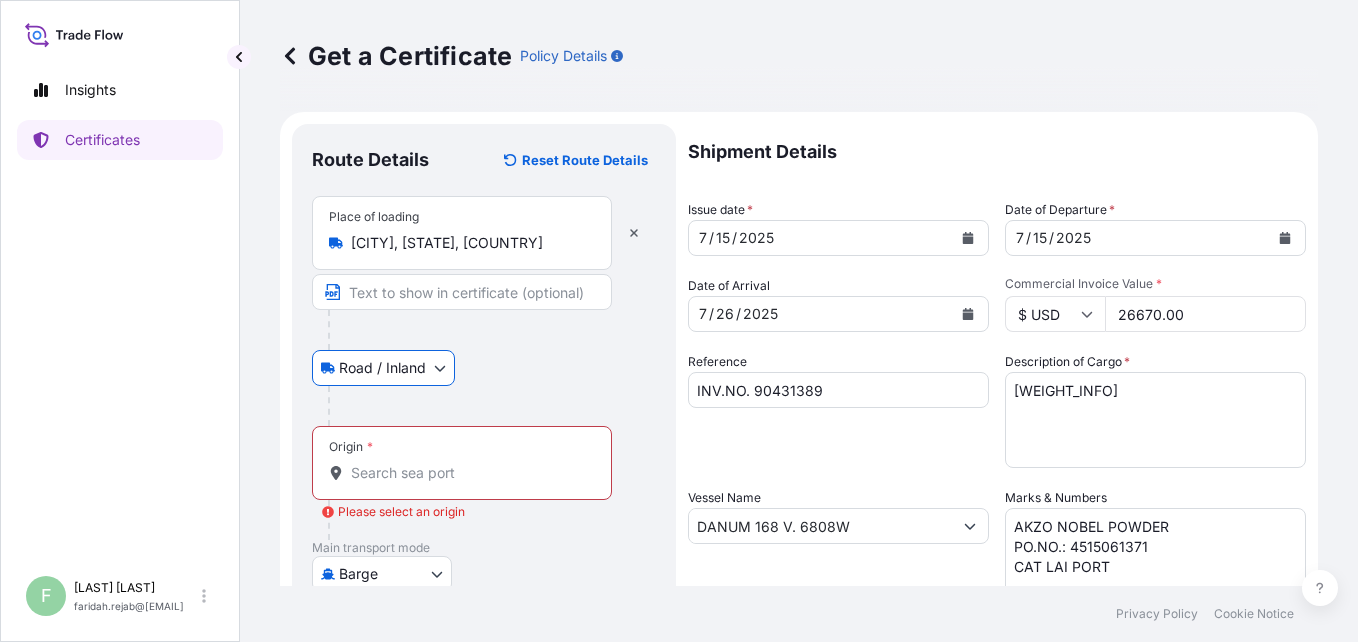 click on "Origin * Please select an origin" at bounding box center [469, 473] 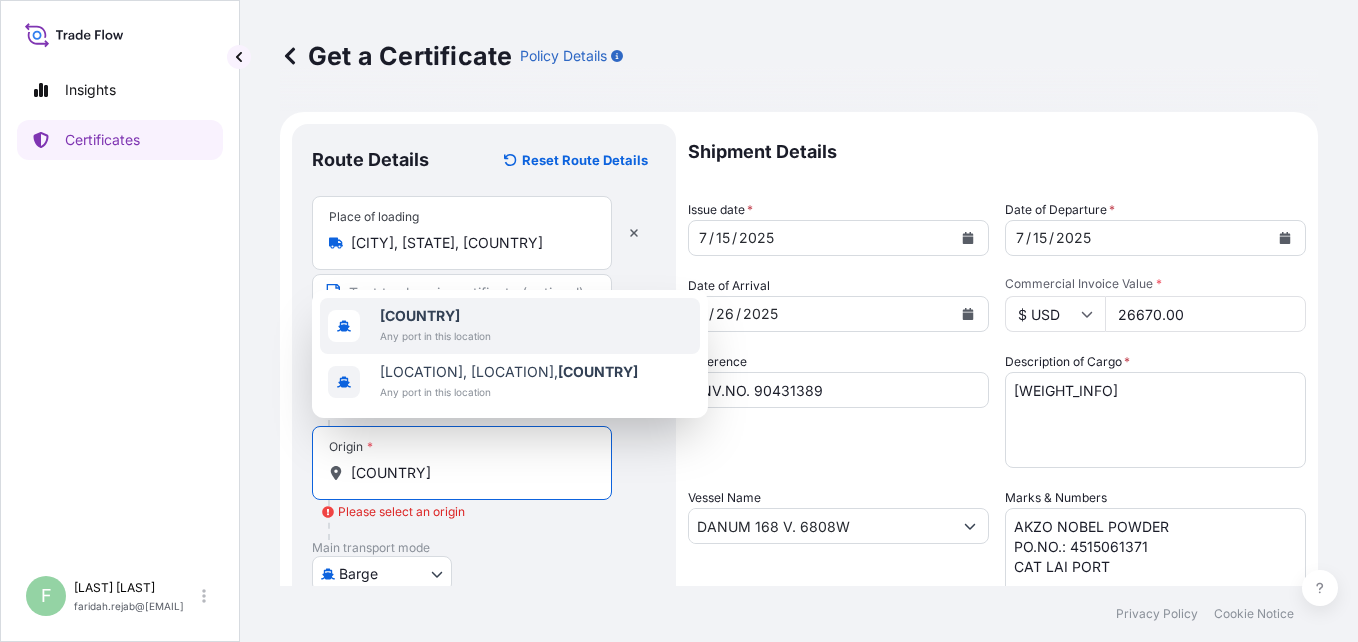 click on "[COUNTRY]" at bounding box center (435, 316) 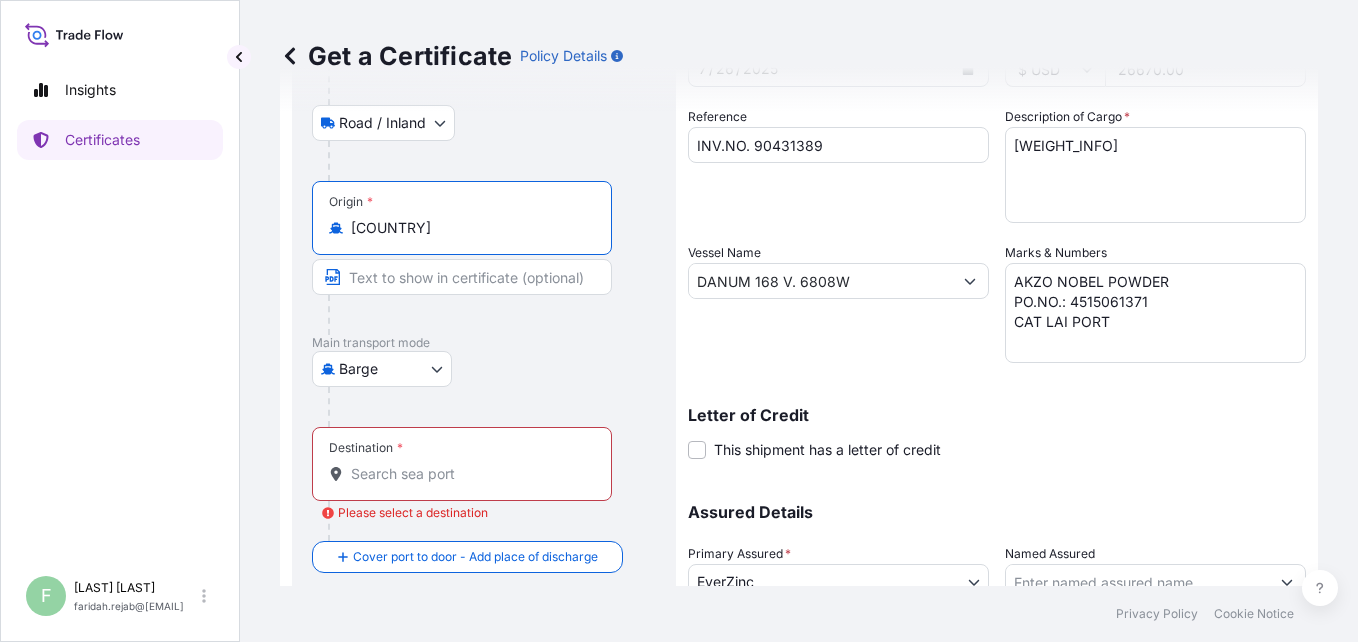 scroll, scrollTop: 280, scrollLeft: 0, axis: vertical 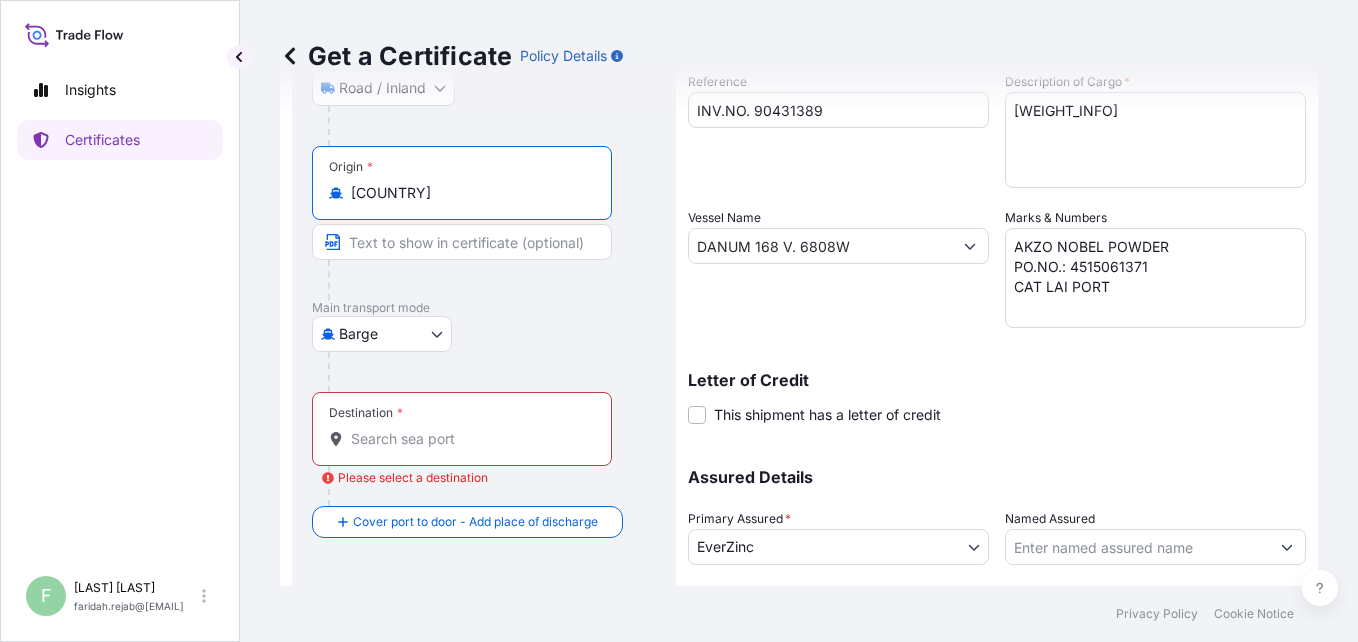 type on "[COUNTRY]" 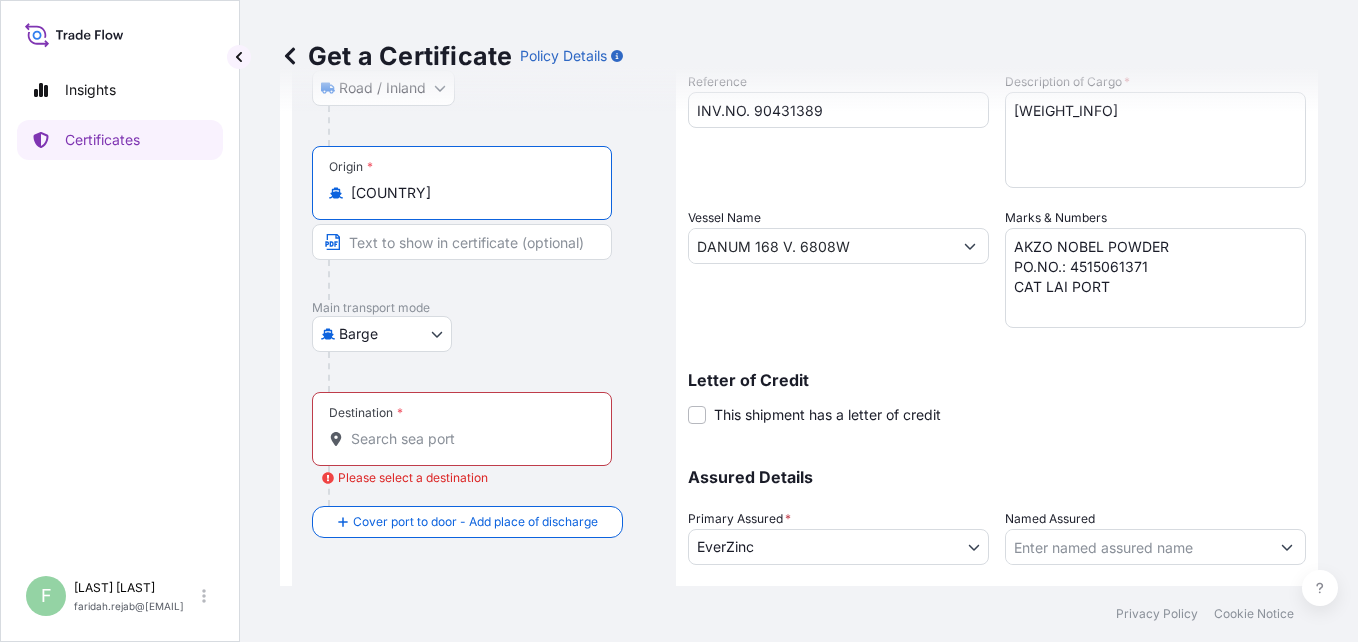 click on "Selected Date: [DATE] Get a Certificate Policy Details Route Details Reset Route Details Place of loading [CITY], [CITY], [COUNTRY] Road / Inland Road / Inland Origin * [COUNTRY] Main transport mode Barge Air Barge Exhibition Road Mail / Parcel Post Ocean Vessel Destination * Please select a destination Cover port to door - Add place of discharge Road / Inland Road / Inland Place of Discharge Shipment Details Issue date * [DATE] Date of Departure * [DATE] Date of Arrival [DATE] Commodity Zinc Dust, Zinc Oxide, Zinc Metal,  Zinc Fines & Zinc Coproducts Packing Category Commercial Invoice Value    * $ [CURRENCY] [AMOUNT] Reference [DOCUMENT_TYPE] [NUMBER] Description of Cargo * [PRODUCT_NAME]
[PAIL_INFO]
[PALLET_INFO]
[WEIGHT_INFO]
[WEIGHT_INFO] Vessel Name [VESSEL_NAME] Marks & Numbers [COMPANY_NAME]
[PO_NUMBER]
[PORT_NAME] Letter of Credit Letter of credit * * [NUMBER]" at bounding box center (679, 321) 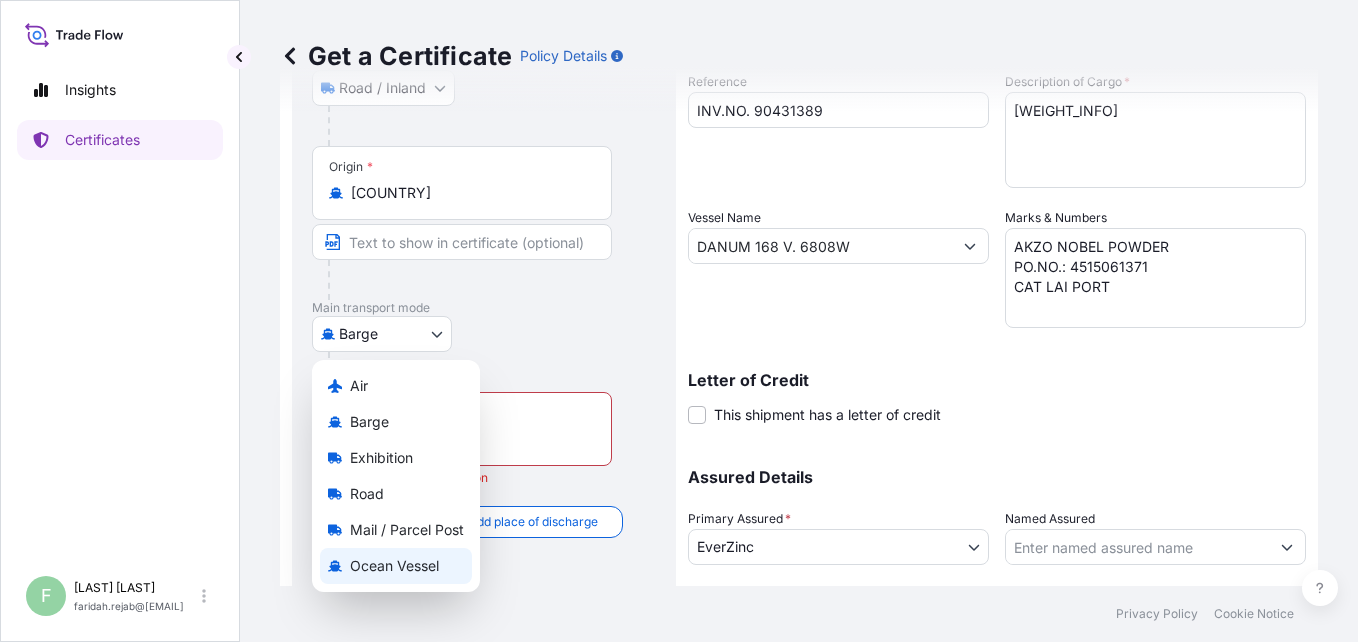 click on "Ocean Vessel" at bounding box center [394, 566] 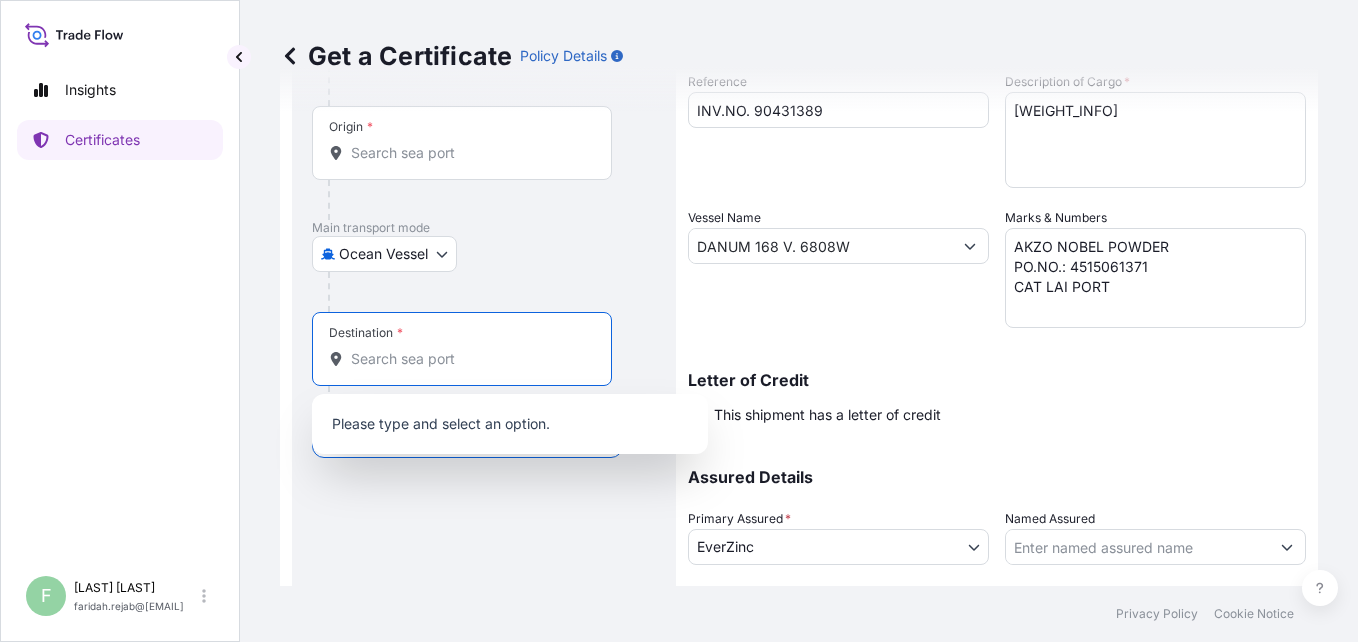 click on "Destination *" at bounding box center [469, 359] 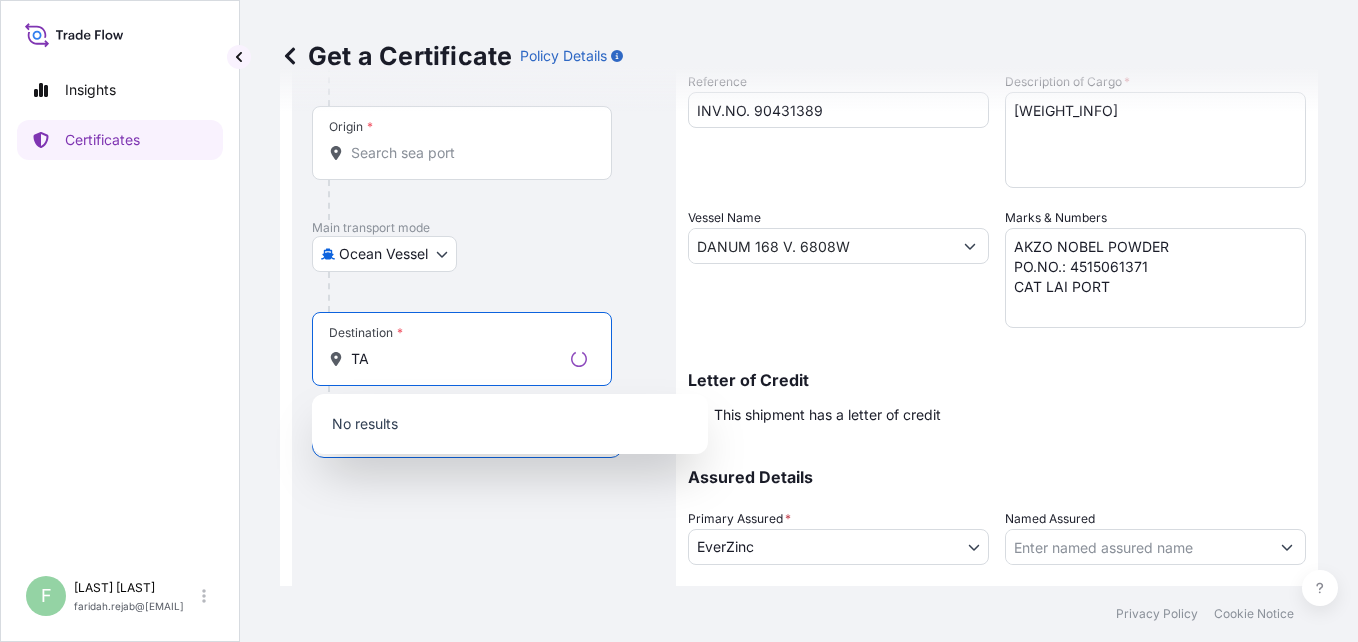 type on "T" 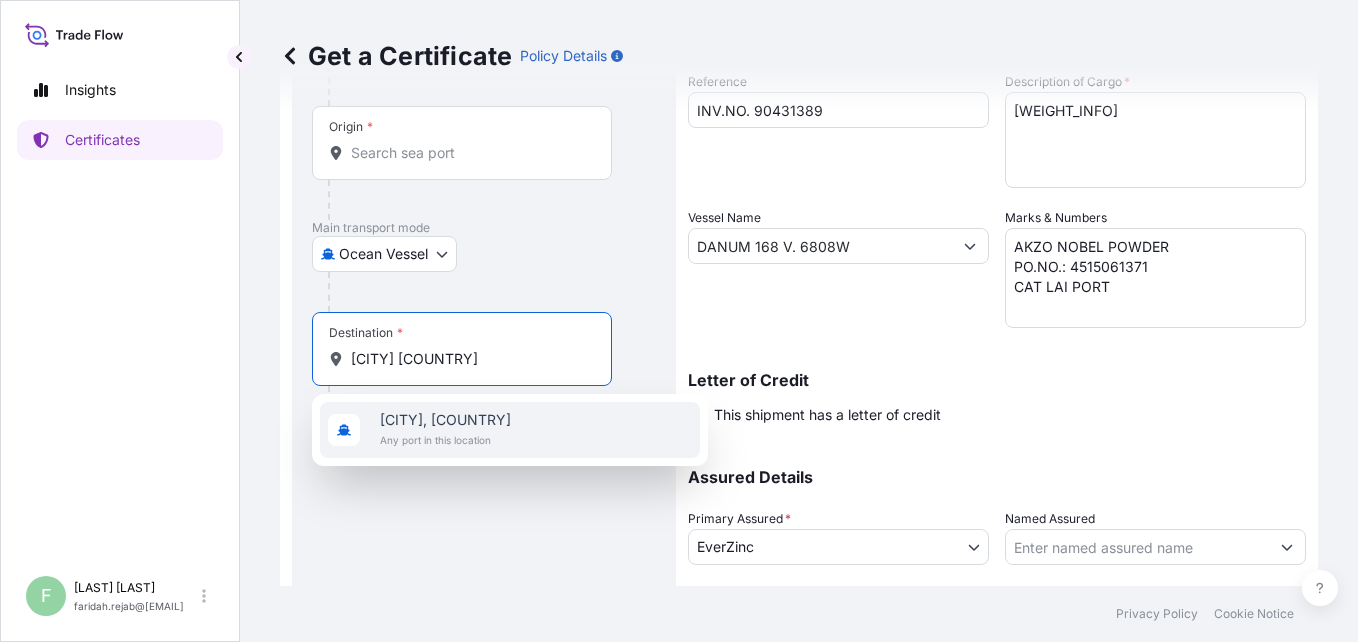 click on "Any port in this location" at bounding box center (445, 440) 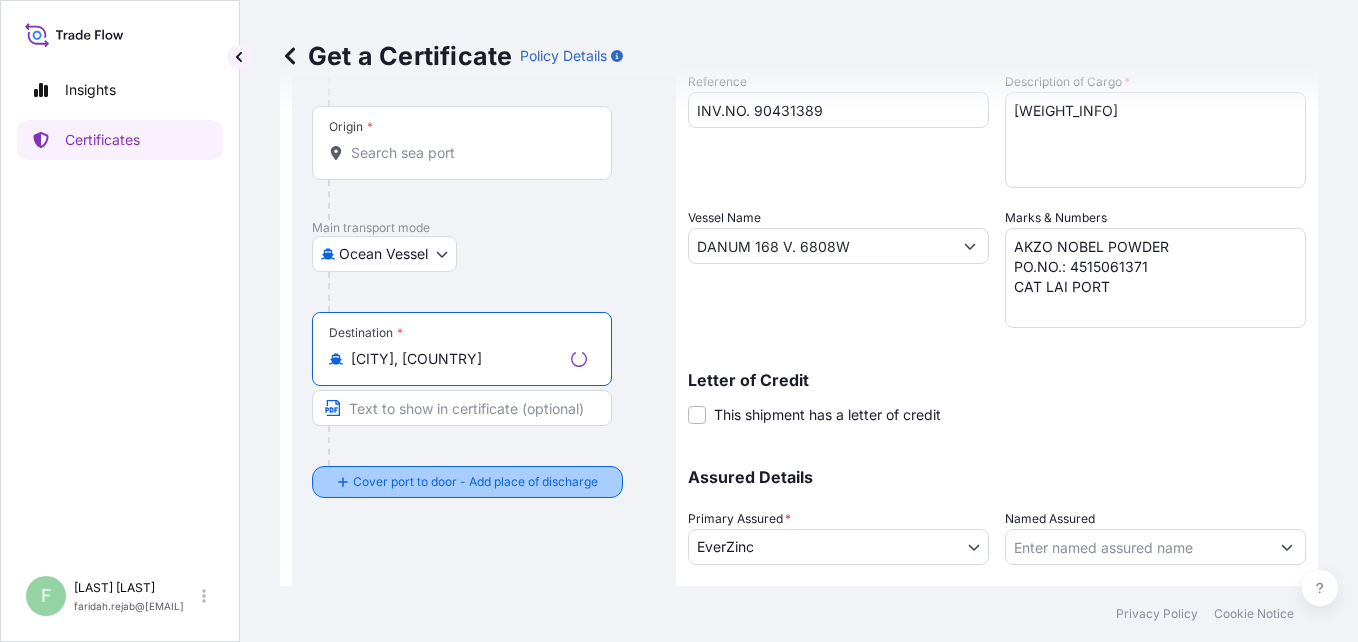type on "[CITY], [COUNTRY]" 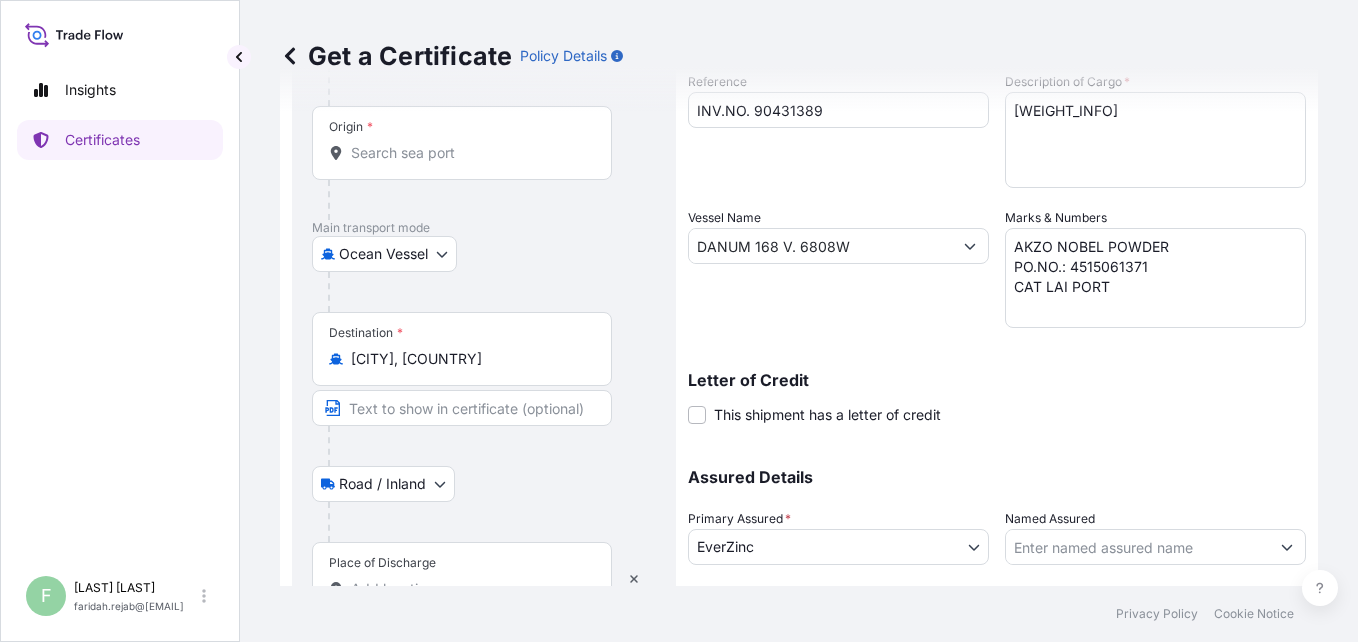 click on "Place of Discharge" at bounding box center (382, 563) 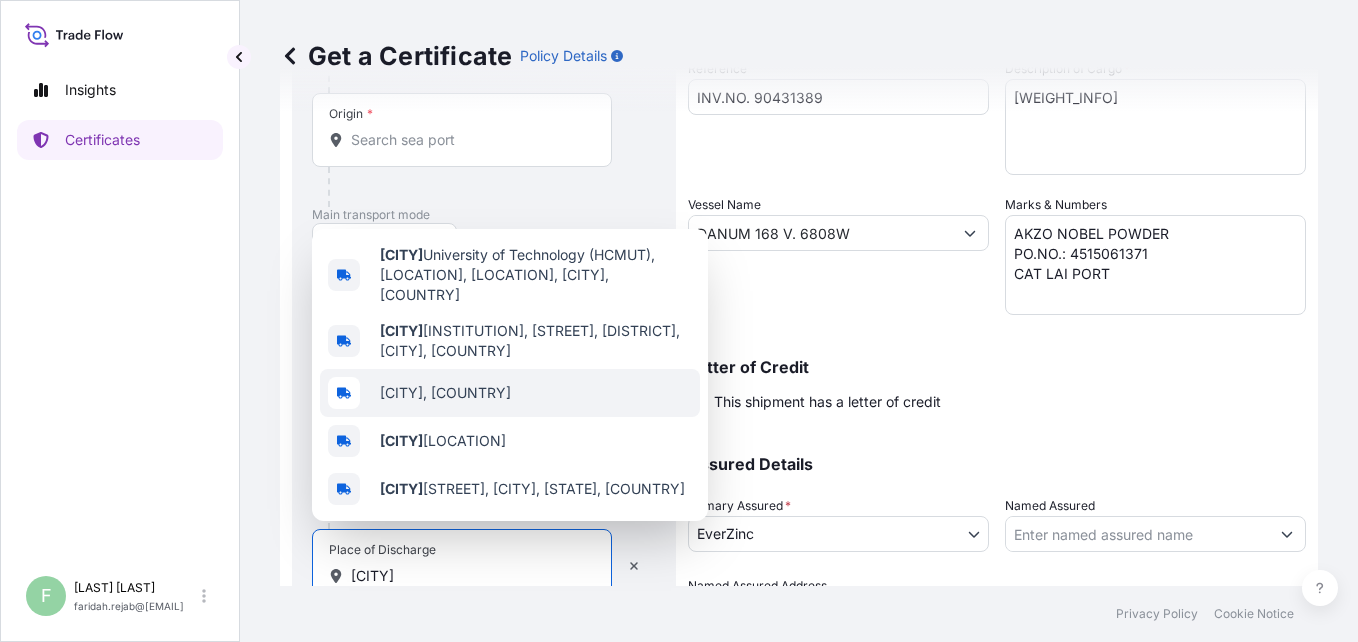 click on "[CITY], [COUNTRY]" at bounding box center (445, 393) 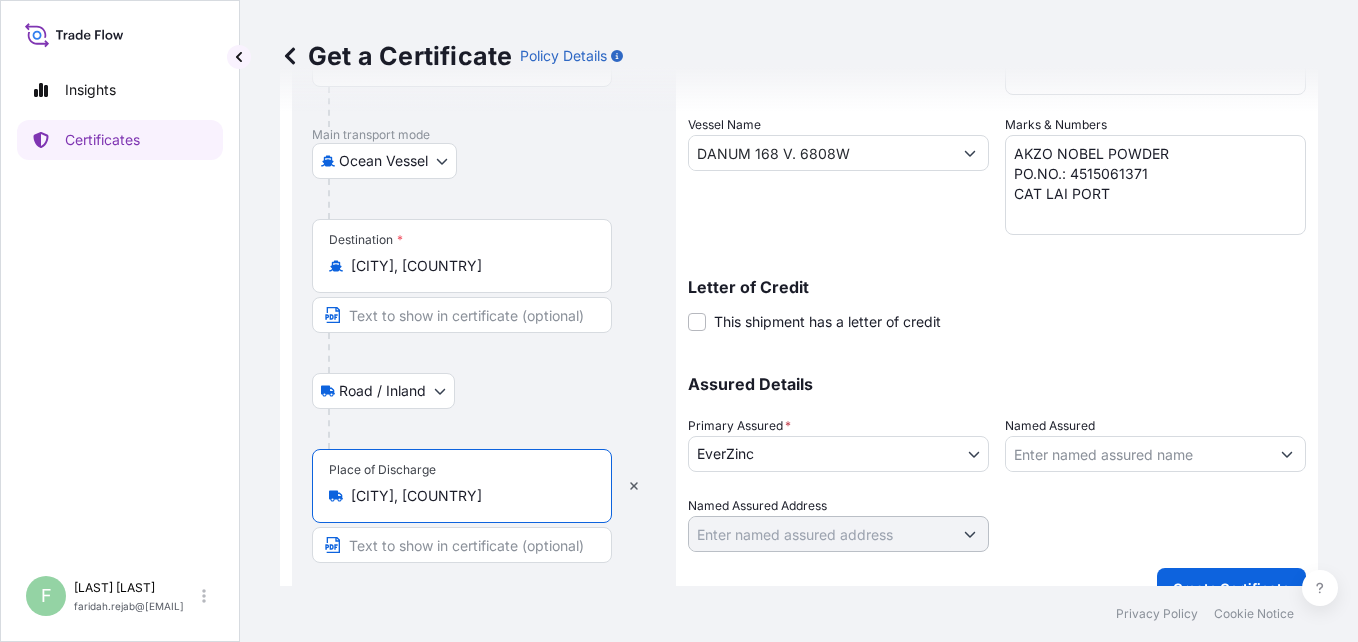scroll, scrollTop: 407, scrollLeft: 0, axis: vertical 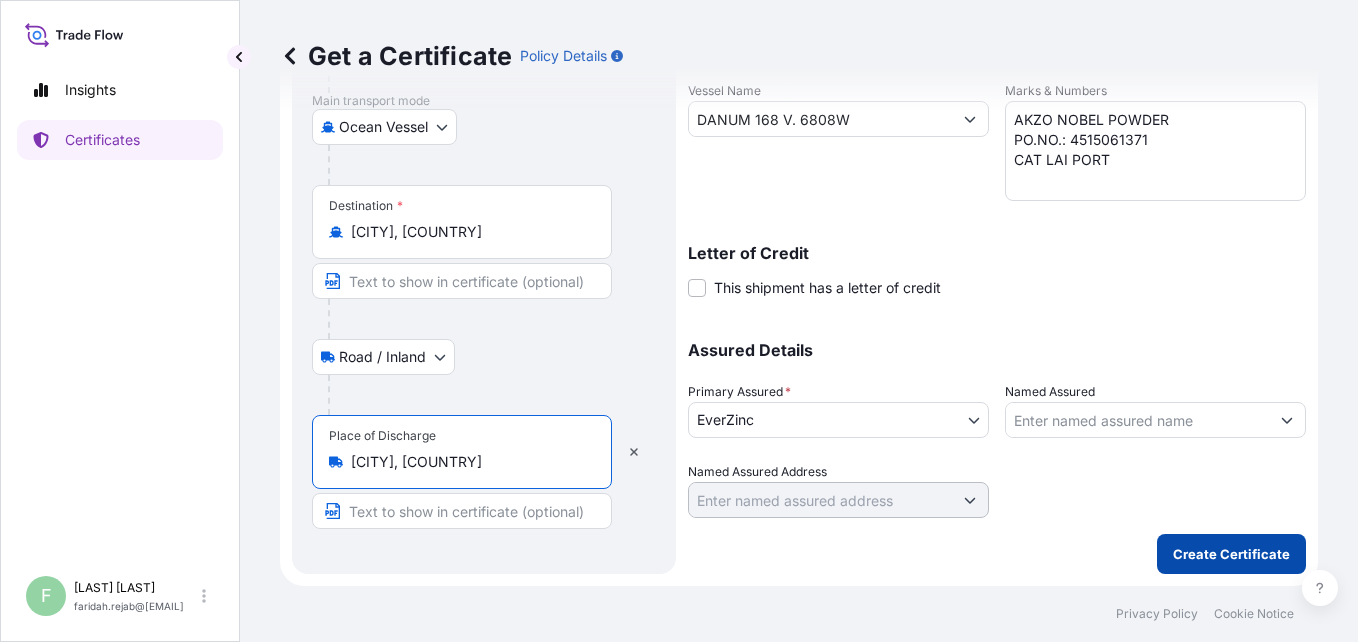 type on "[CITY], [COUNTRY]" 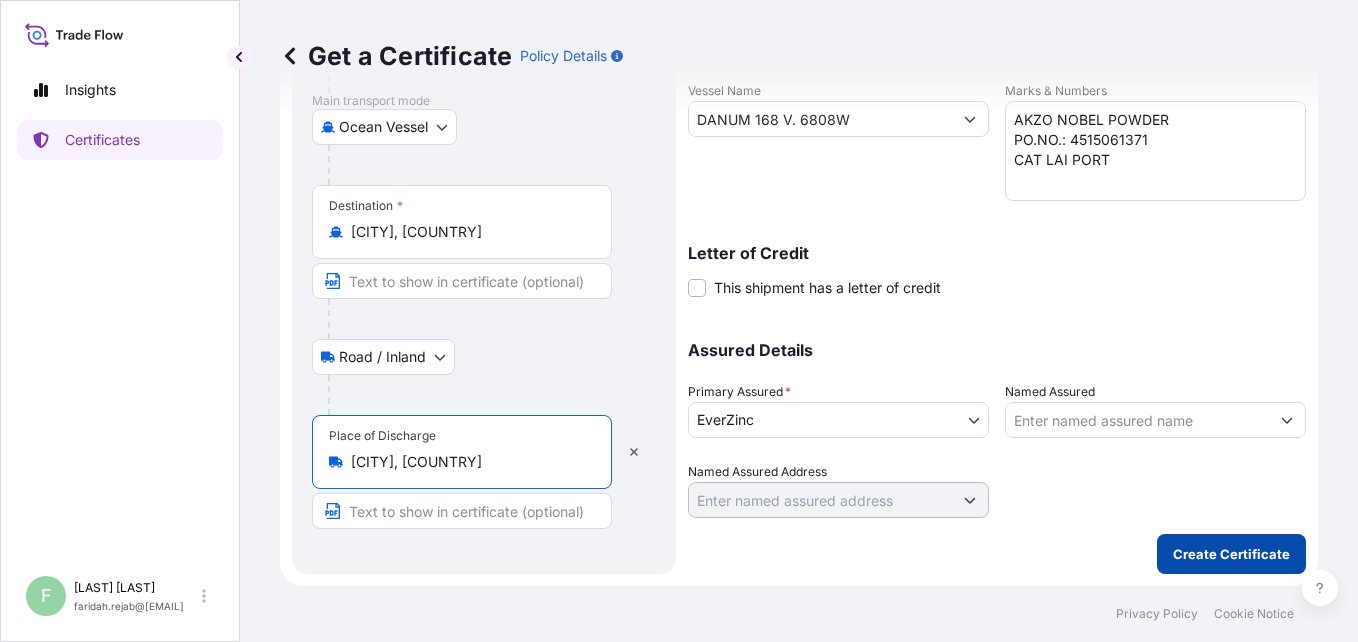 click on "Create Certificate" at bounding box center [1231, 554] 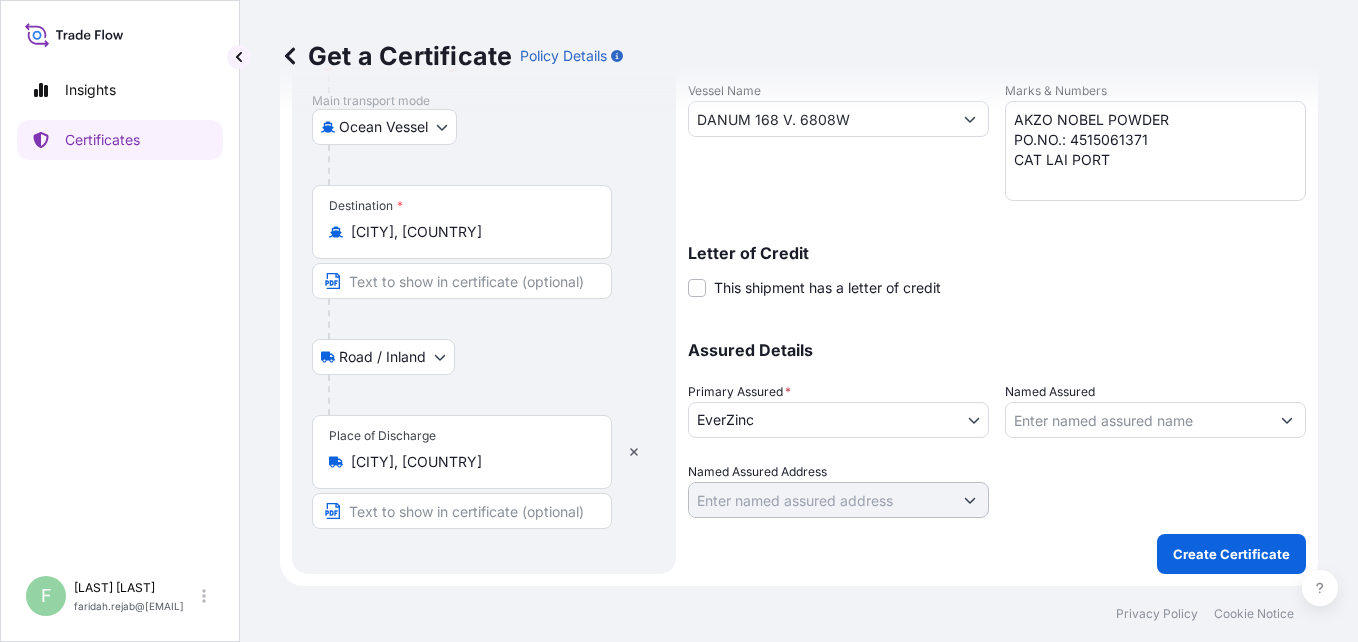 scroll, scrollTop: 0, scrollLeft: 0, axis: both 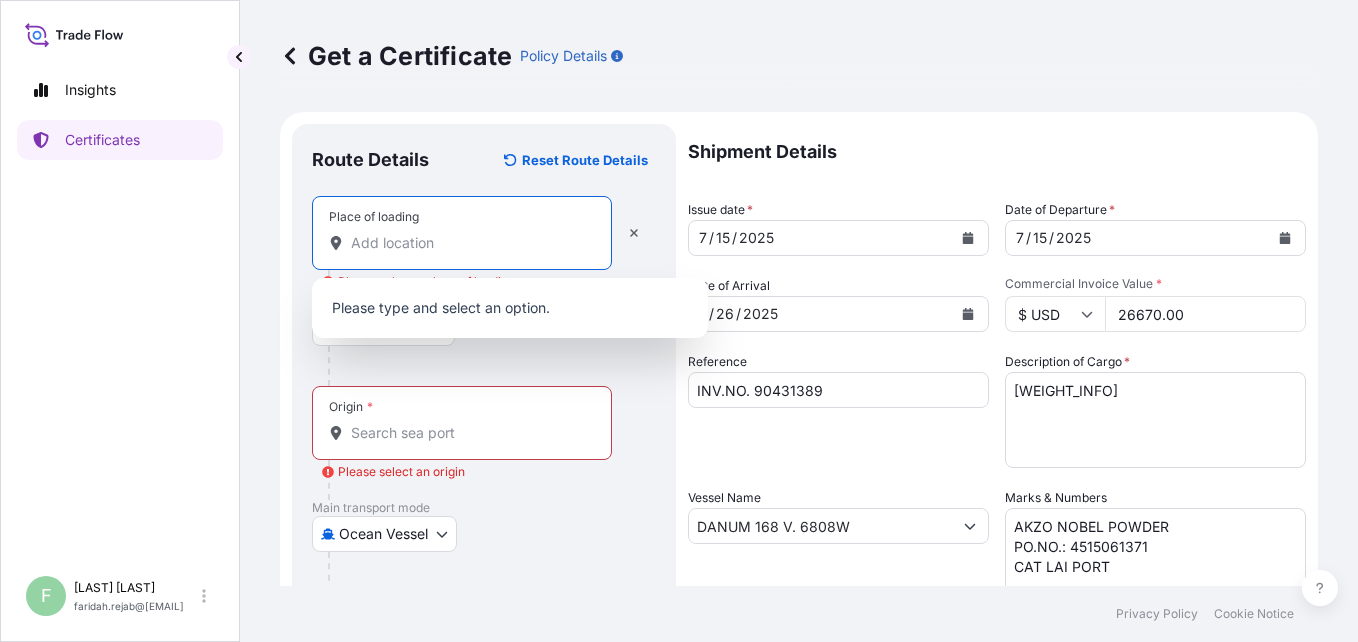 click on "Place of loading Please select a place of loading" at bounding box center [469, 243] 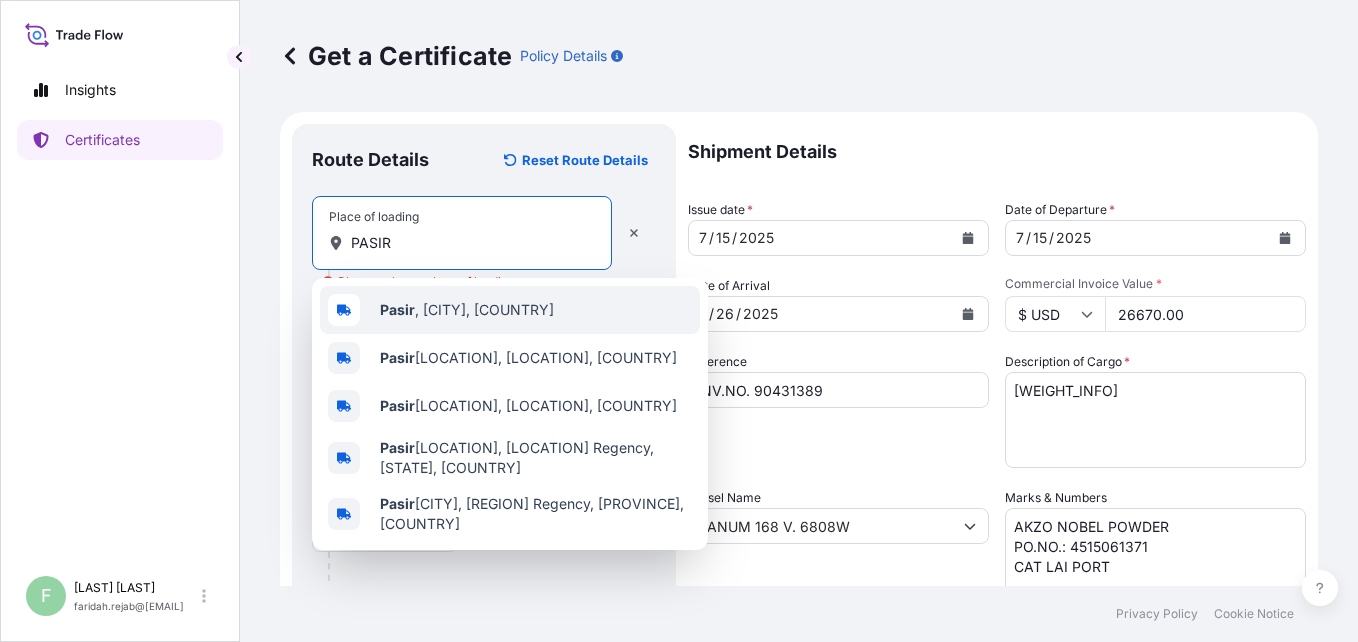 click on "[CITY] , [CITY], [COUNTRY]" at bounding box center [510, 310] 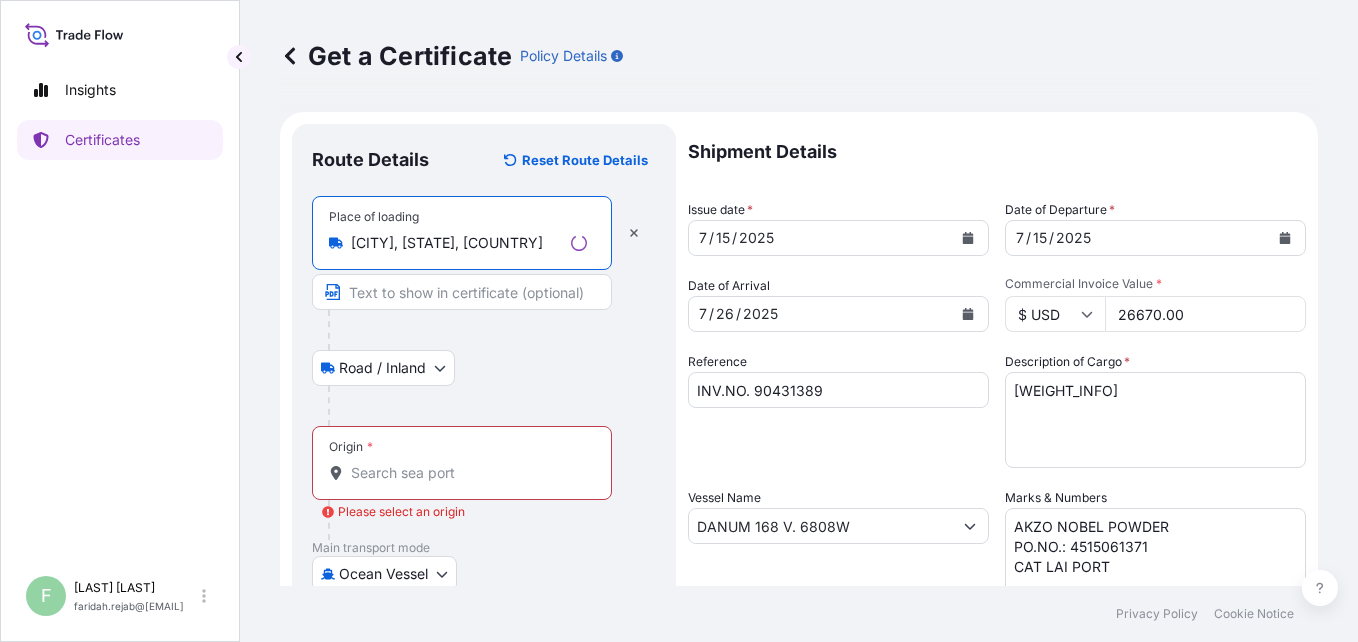 type on "[CITY], [STATE], [COUNTRY]" 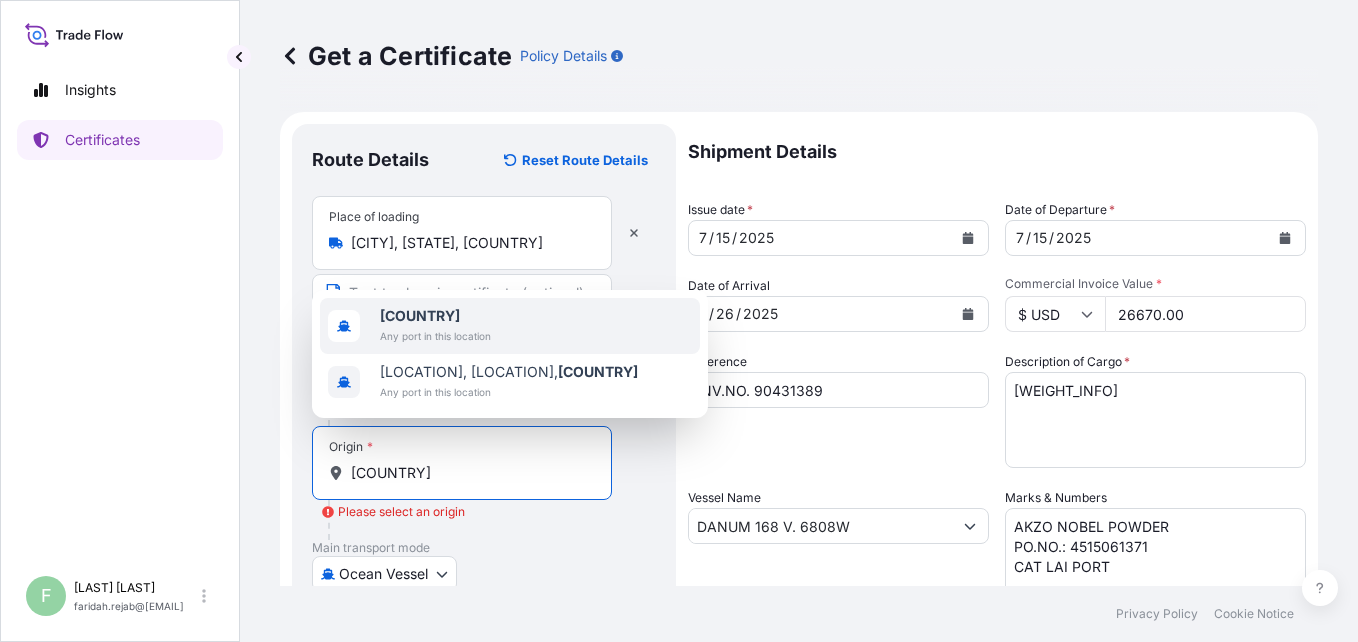 click on "Any port in this location" at bounding box center [435, 336] 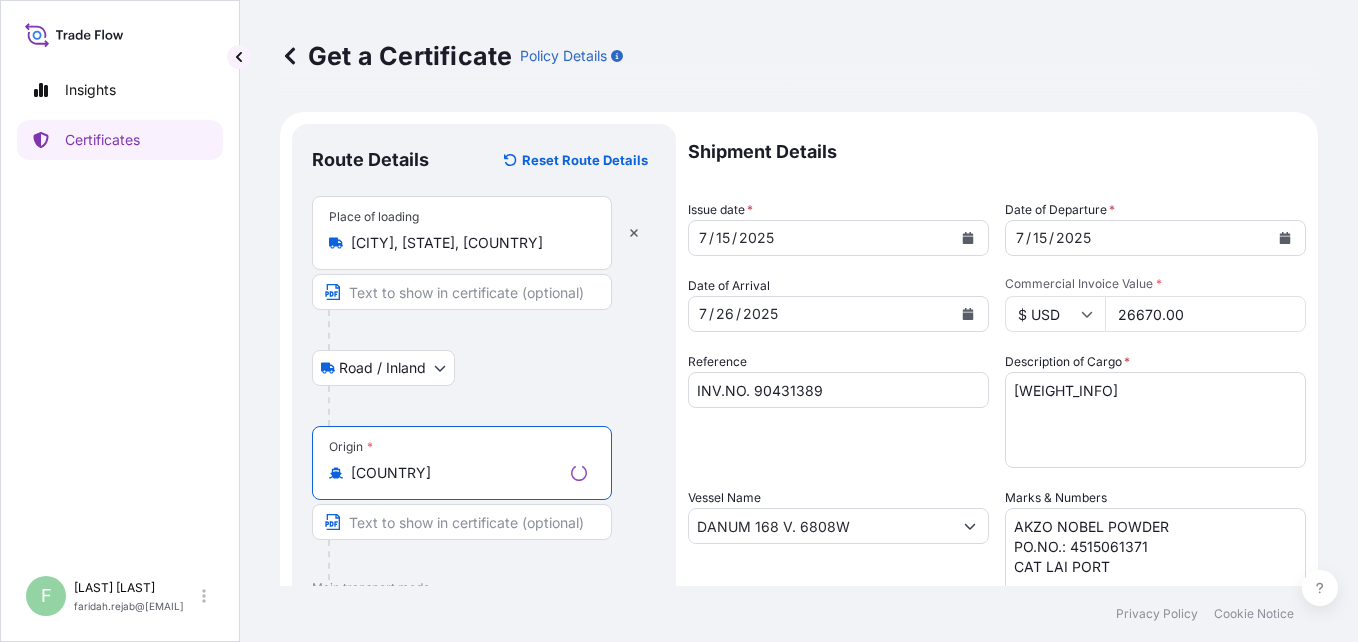 type on "[COUNTRY]" 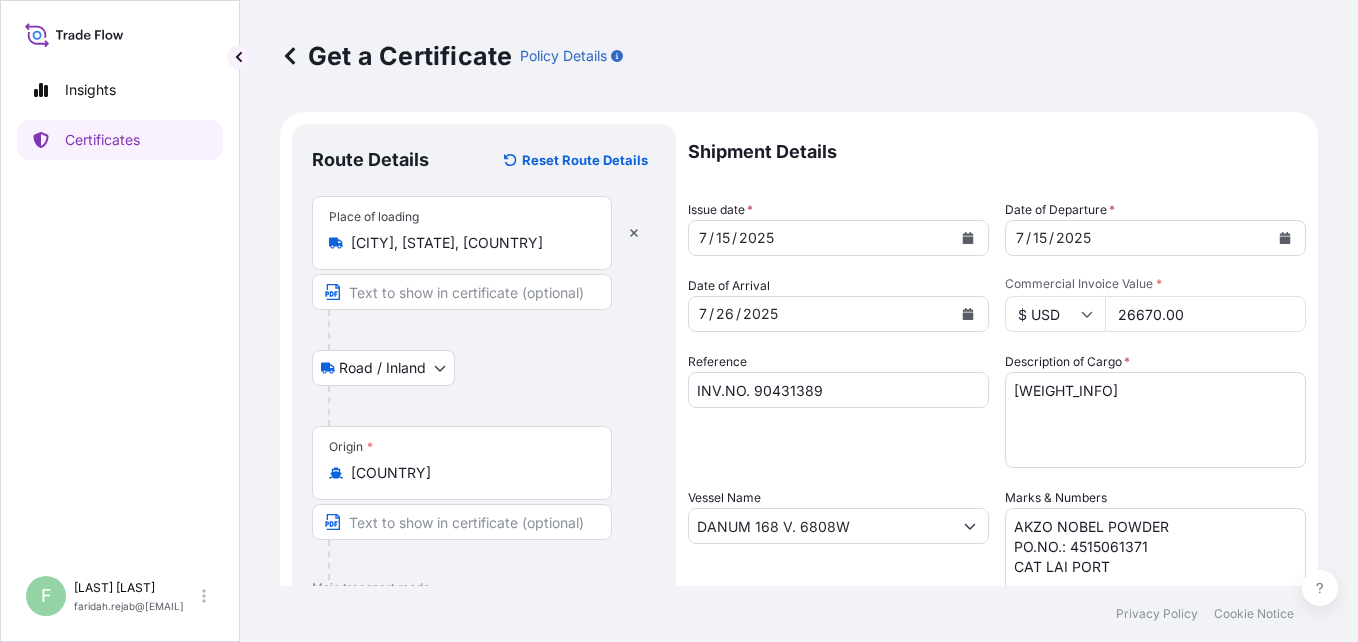 scroll, scrollTop: 462, scrollLeft: 0, axis: vertical 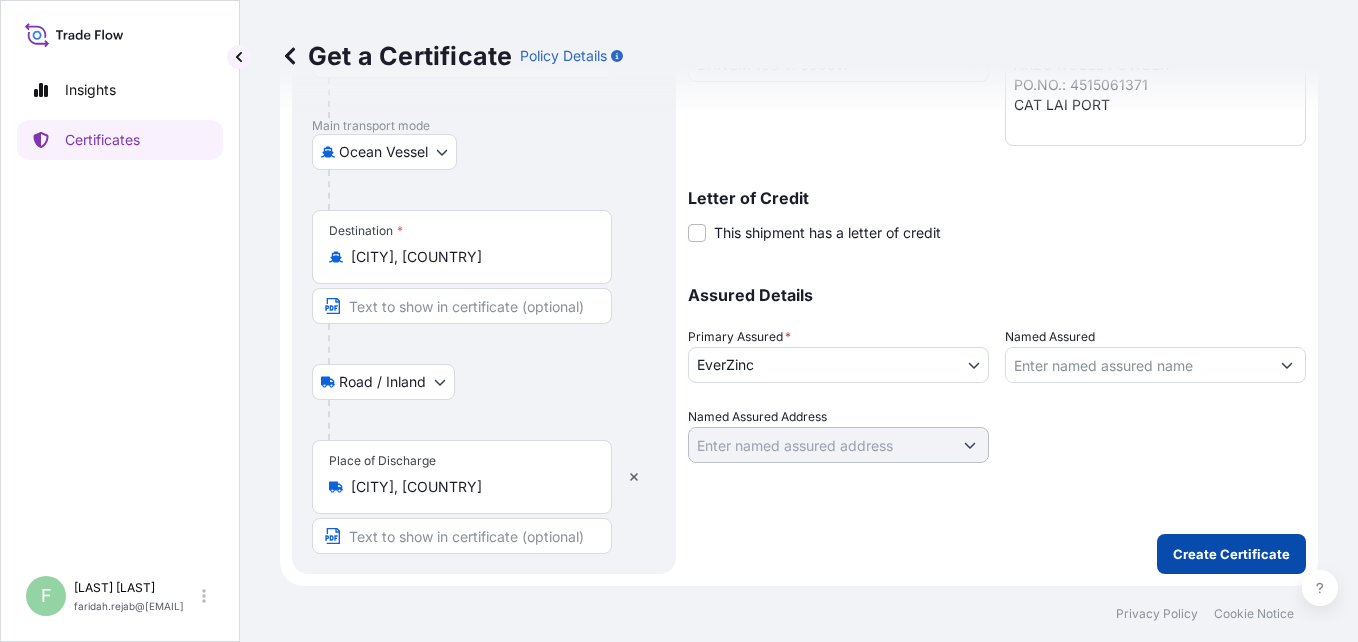 click on "Create Certificate" at bounding box center [1231, 554] 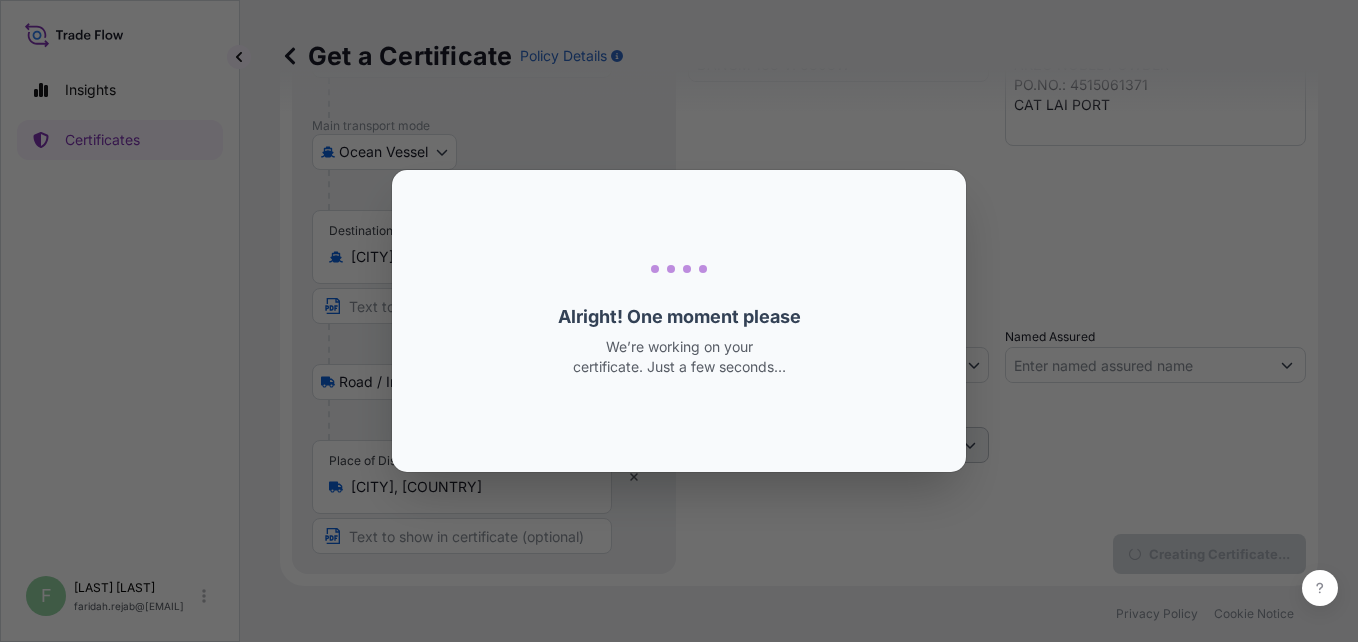 scroll, scrollTop: 0, scrollLeft: 0, axis: both 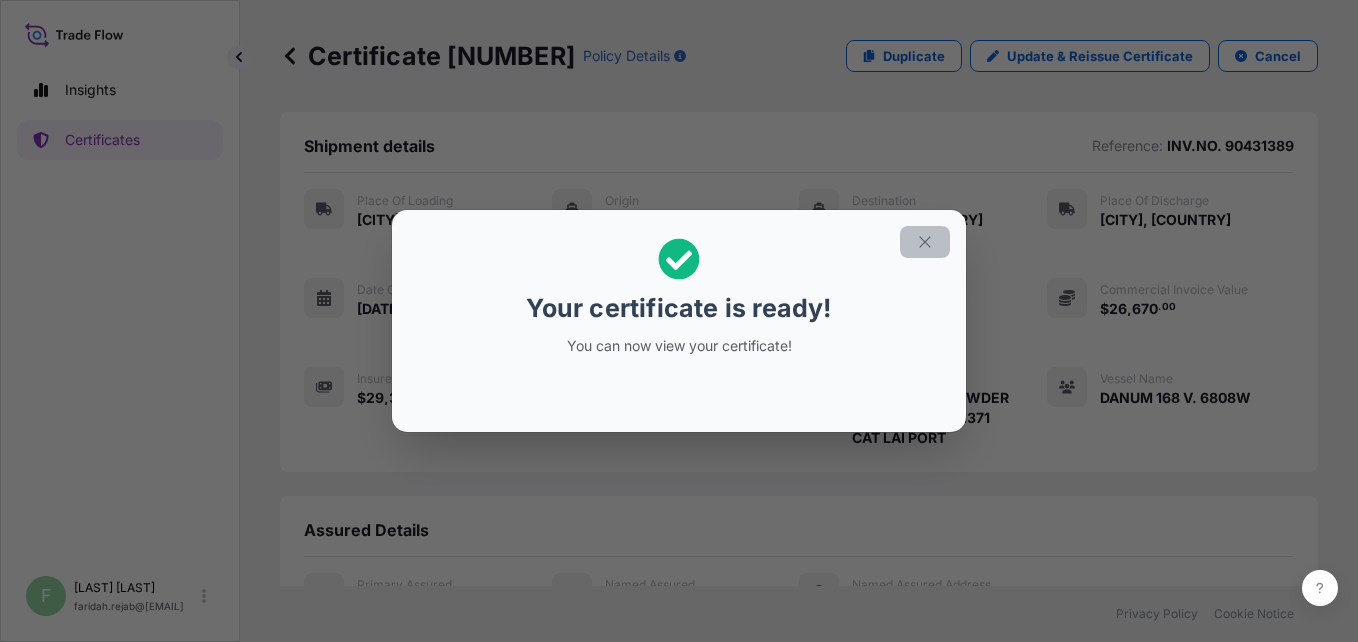 click 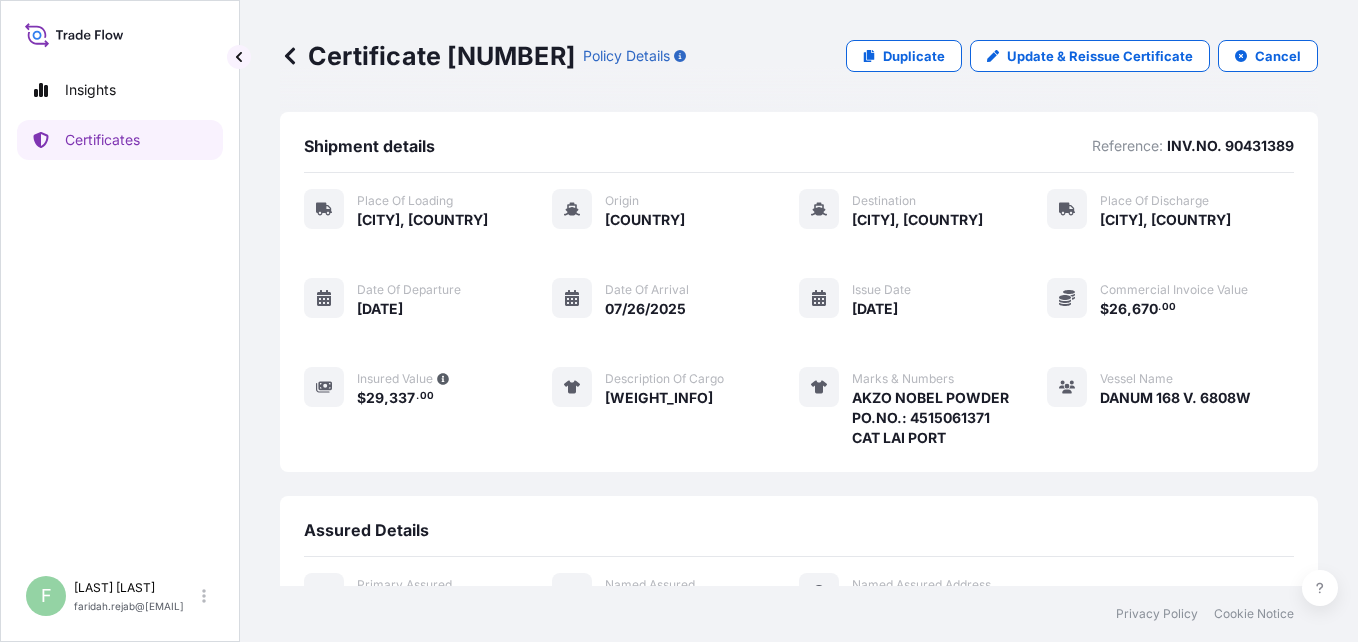 scroll, scrollTop: 383, scrollLeft: 0, axis: vertical 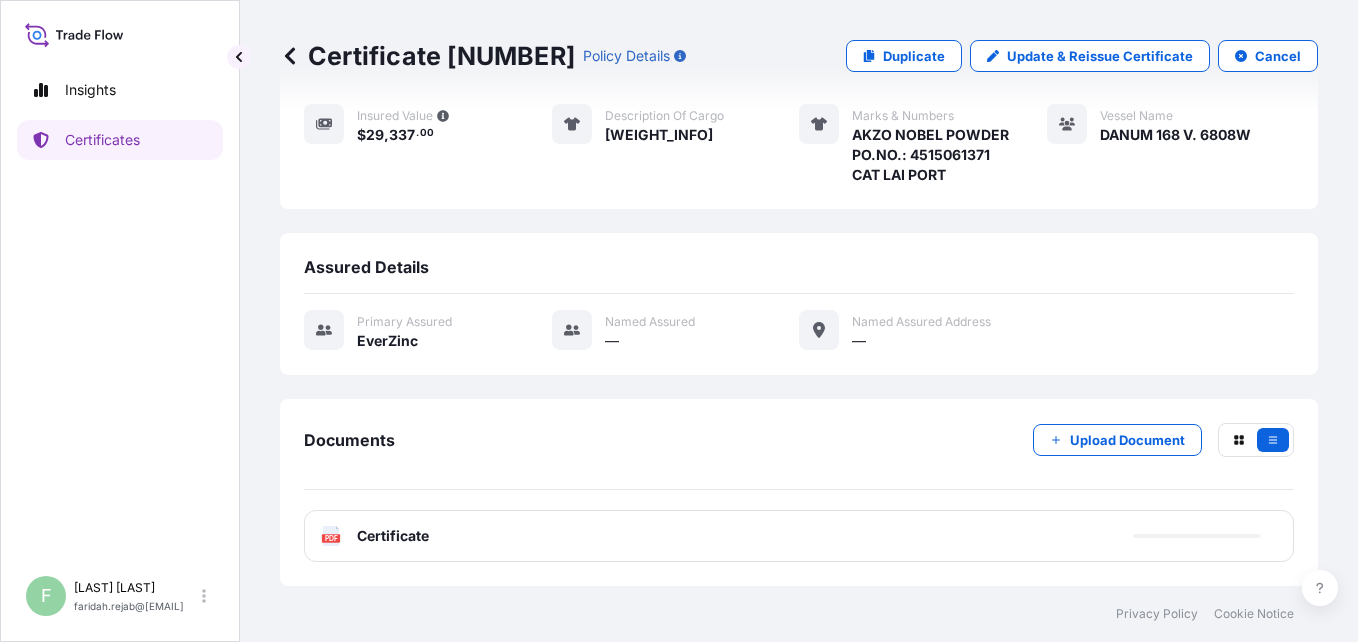 click on "PDF Certificate" at bounding box center [799, 536] 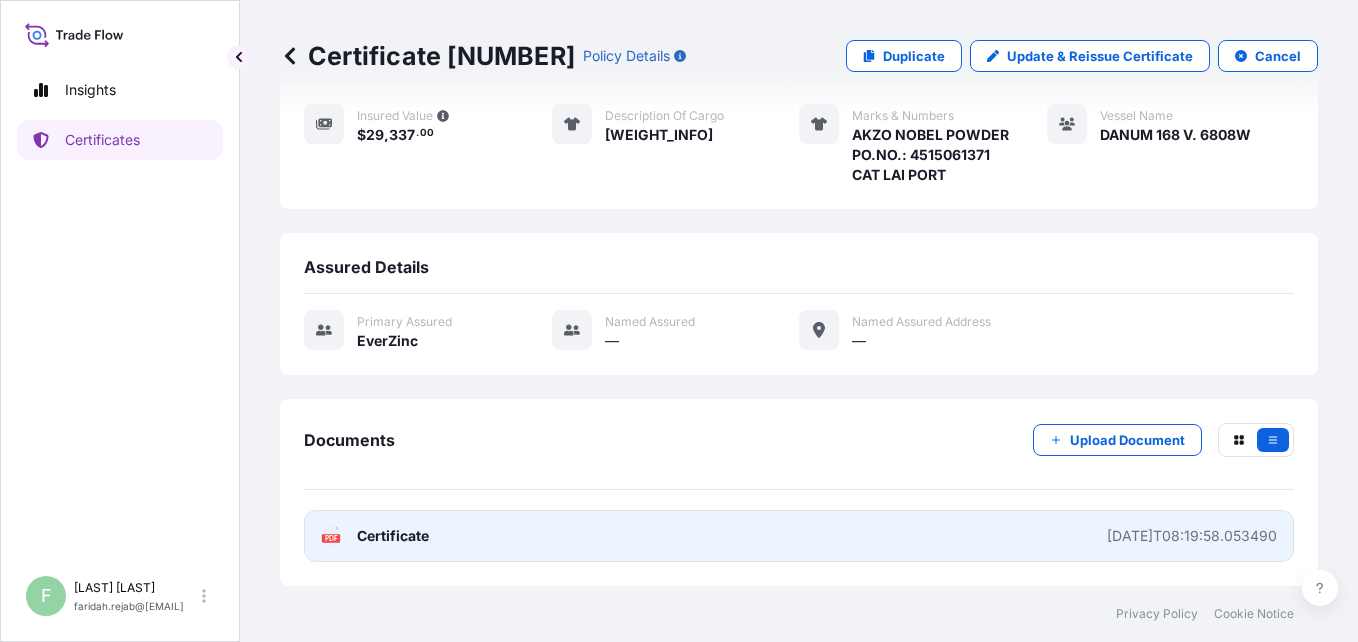 click on "PDF" 